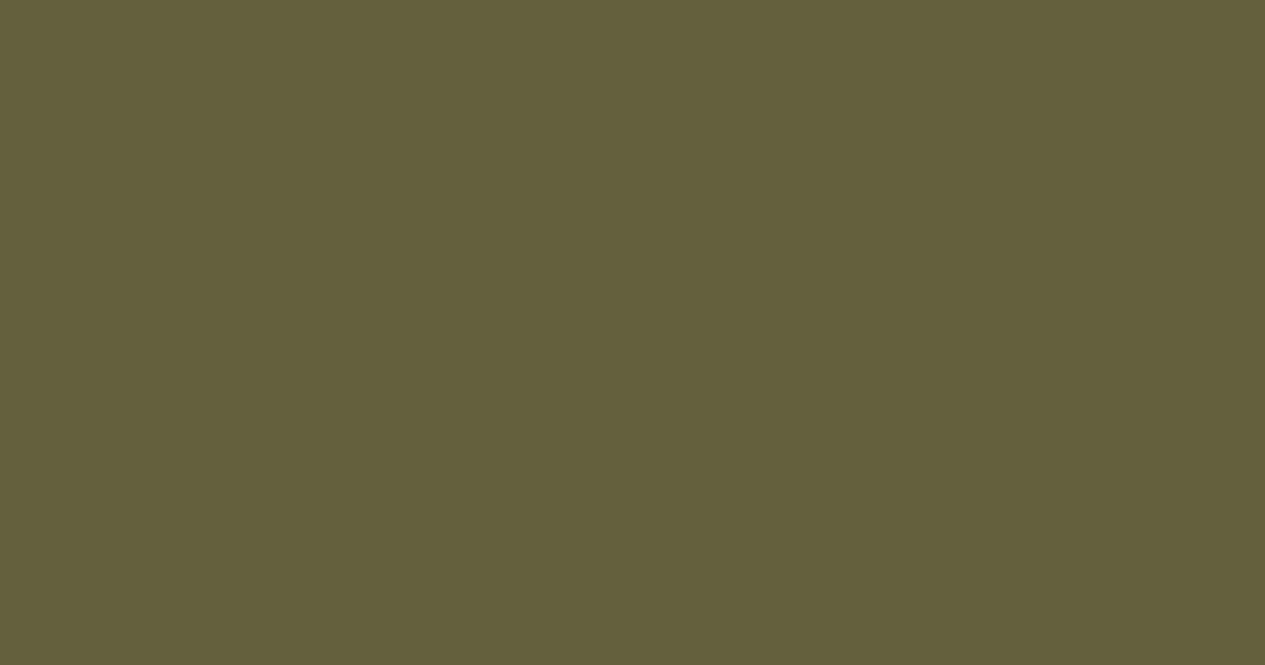 scroll, scrollTop: 0, scrollLeft: 0, axis: both 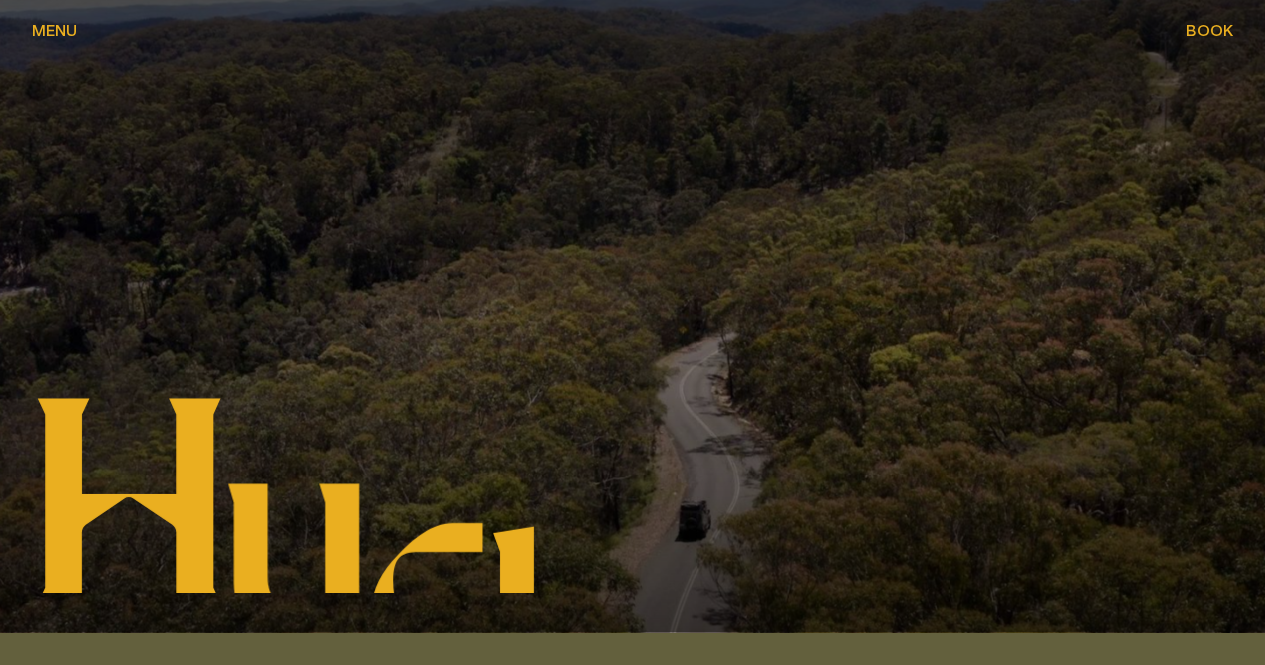 click on "Book" at bounding box center (1209, 30) 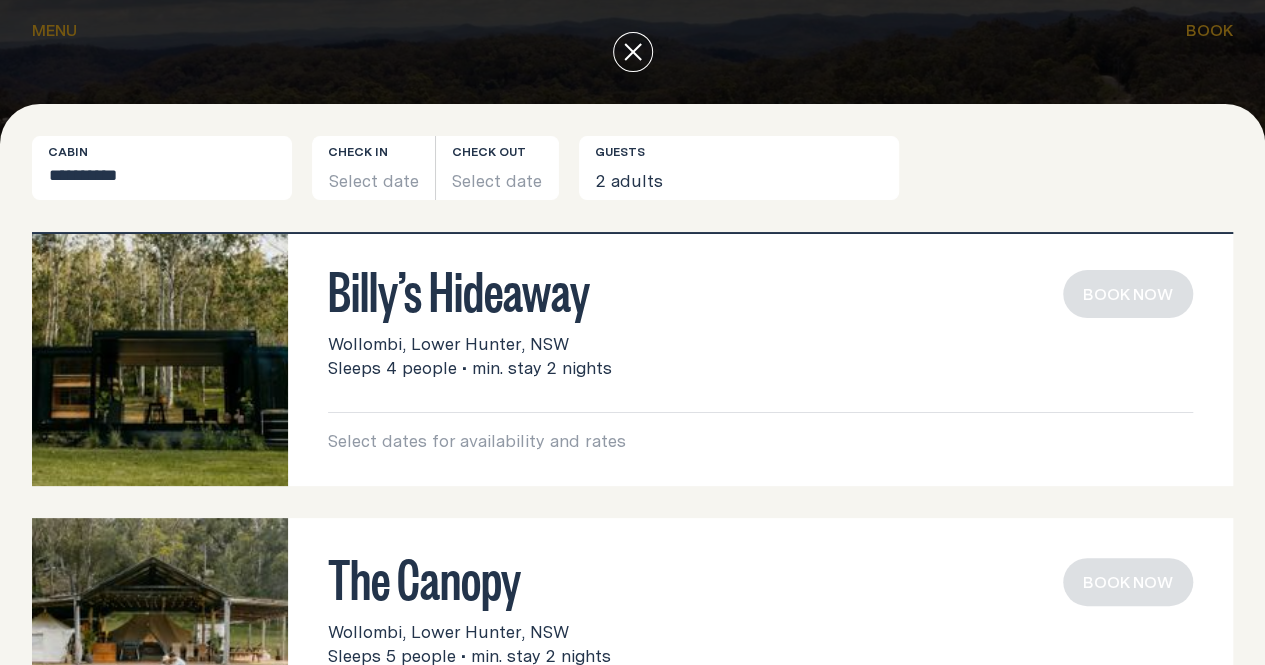 scroll, scrollTop: 0, scrollLeft: 0, axis: both 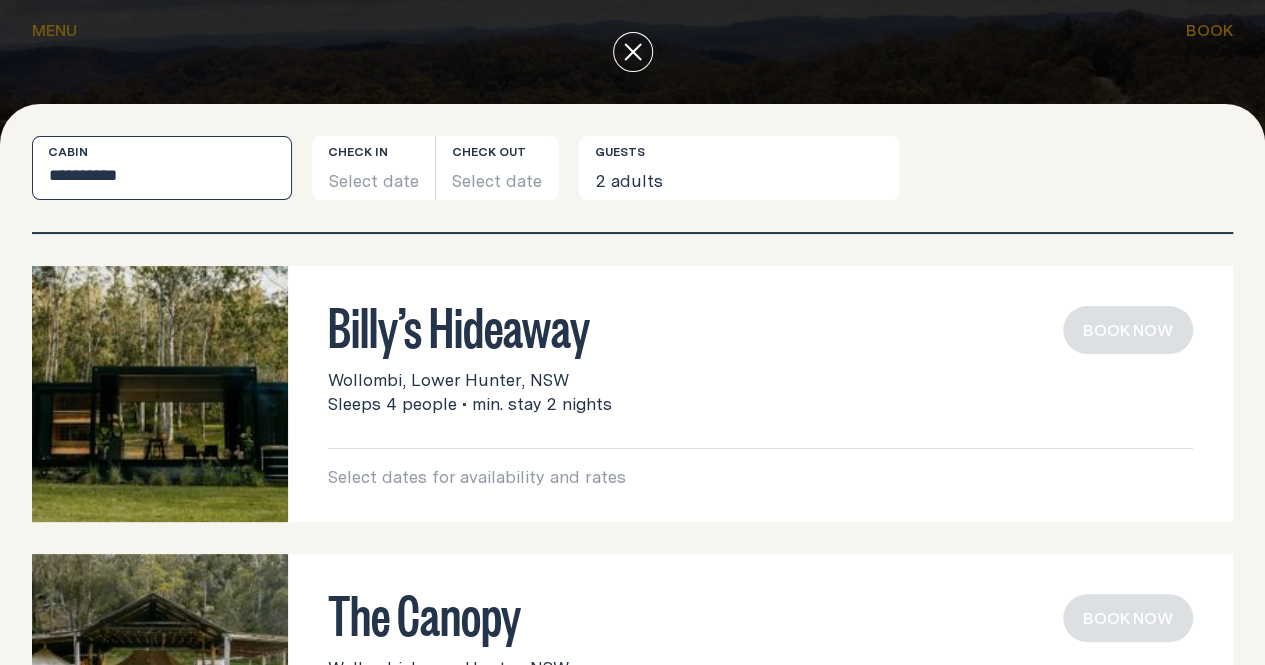 click on "**********" at bounding box center (162, 168) 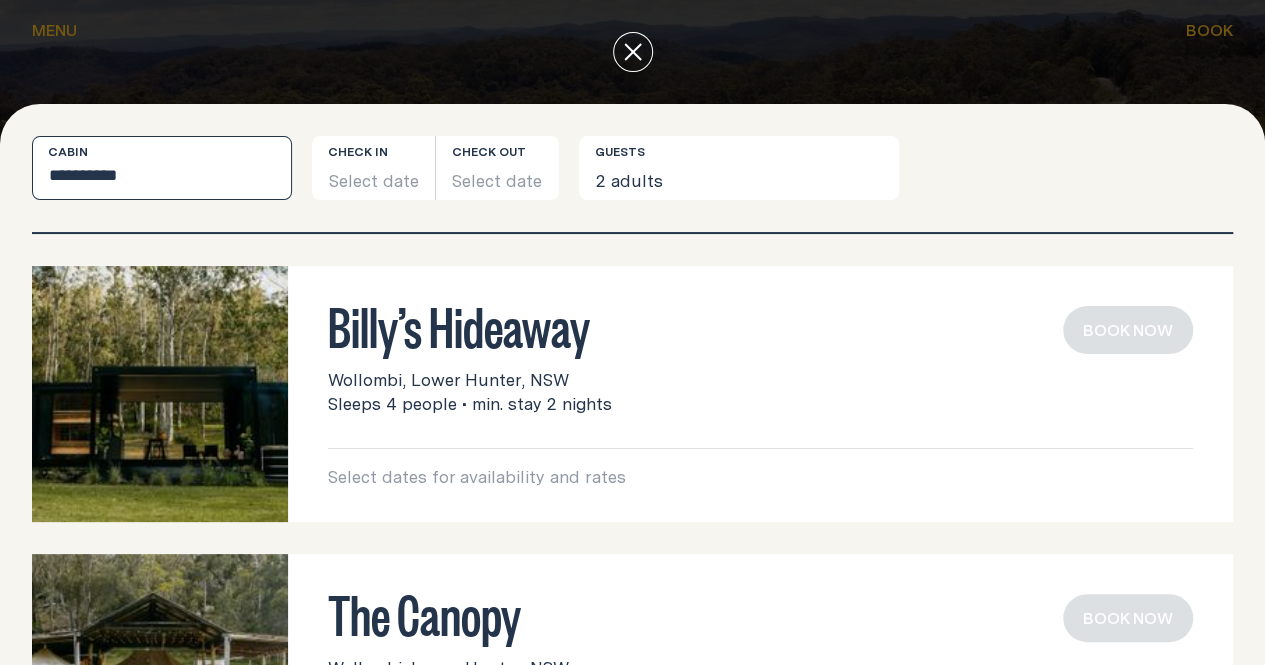 click on "**********" at bounding box center [162, 168] 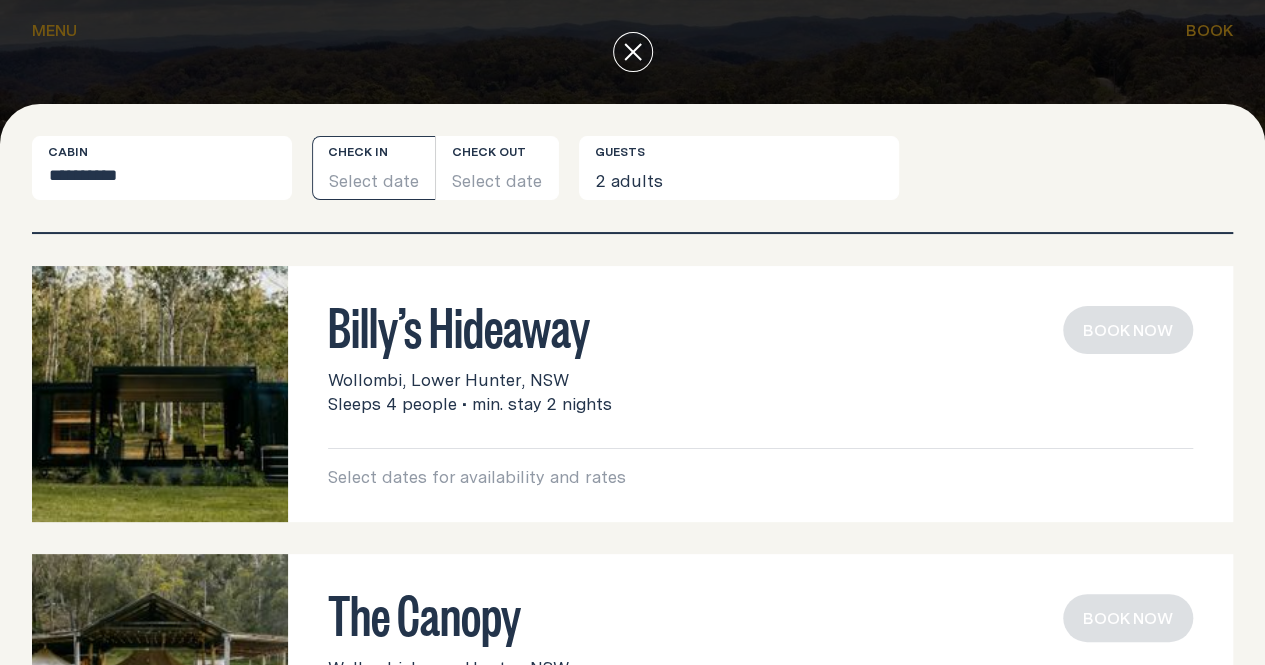 click on "Select date" at bounding box center [373, 168] 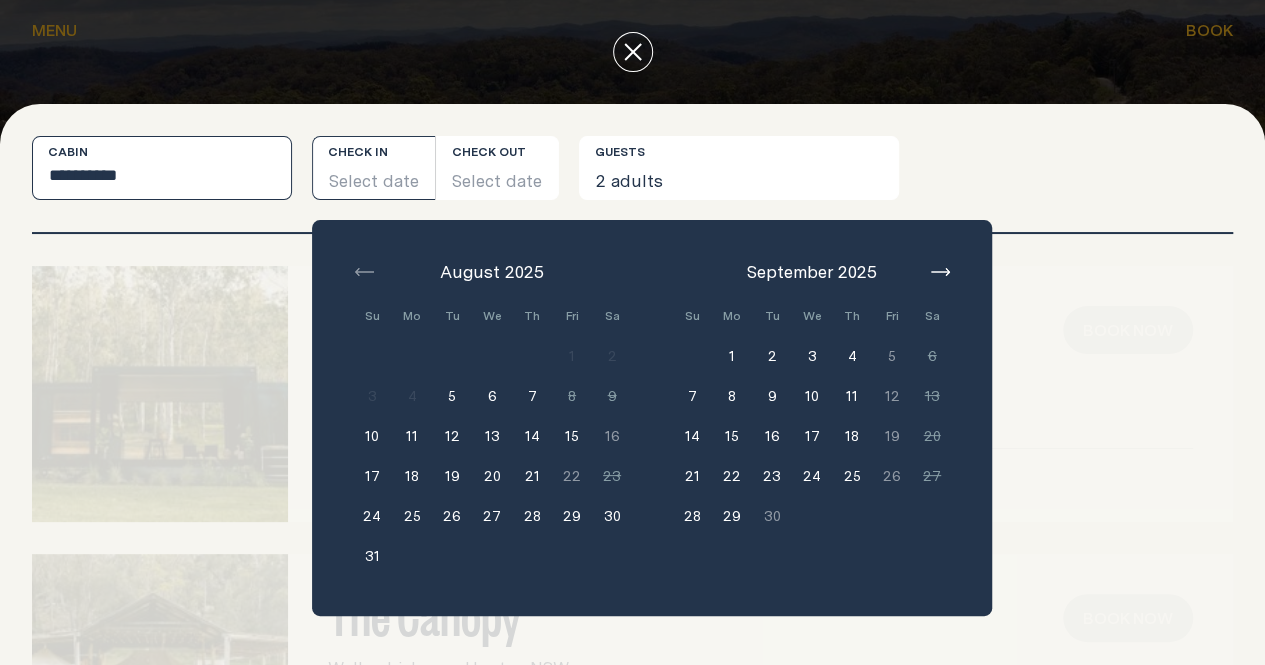 click on "**********" at bounding box center [162, 168] 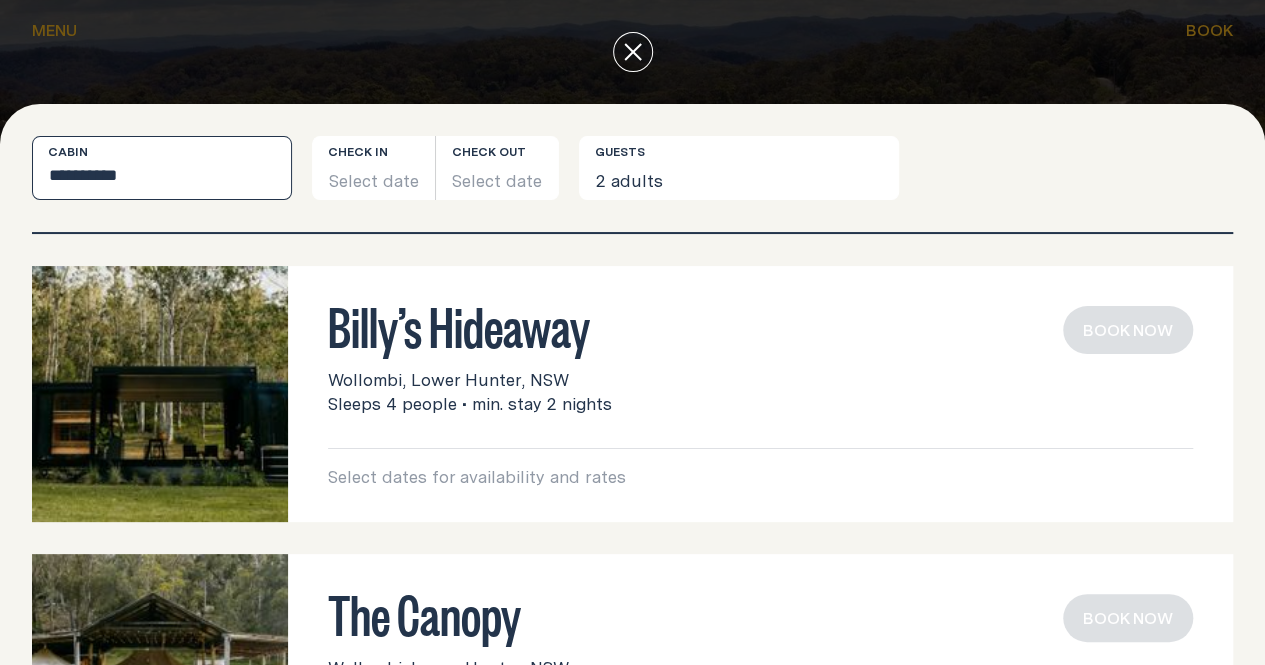 click on "**********" at bounding box center [162, 168] 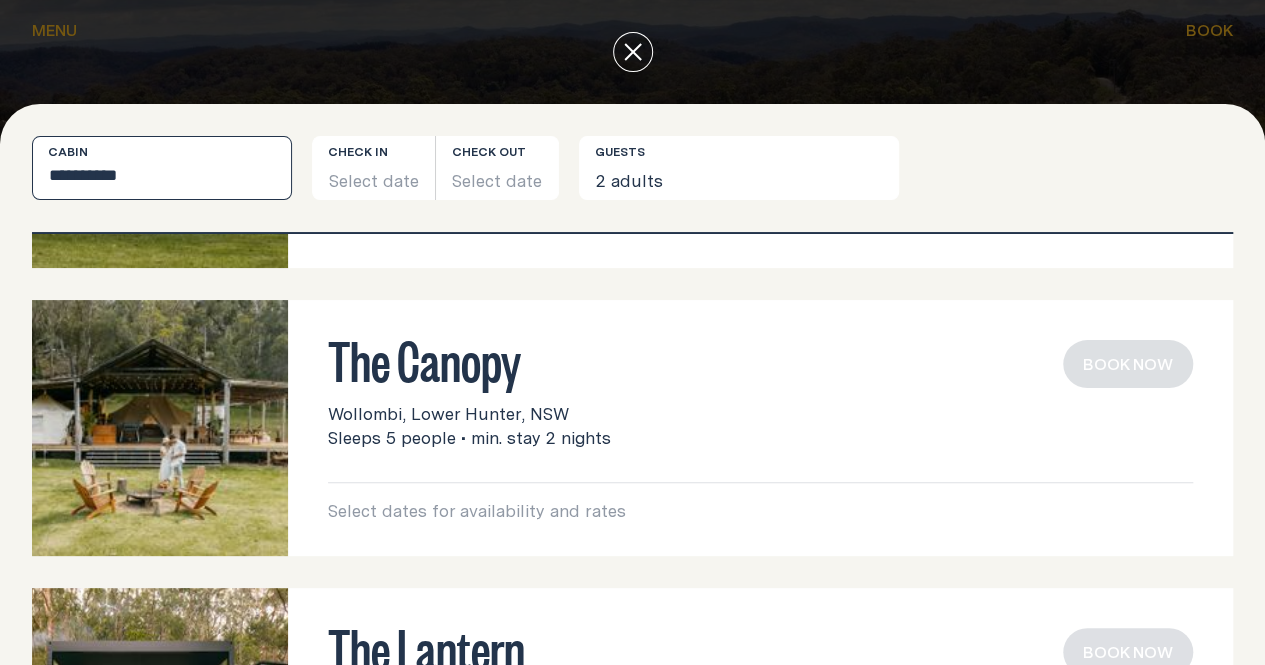 scroll, scrollTop: 0, scrollLeft: 0, axis: both 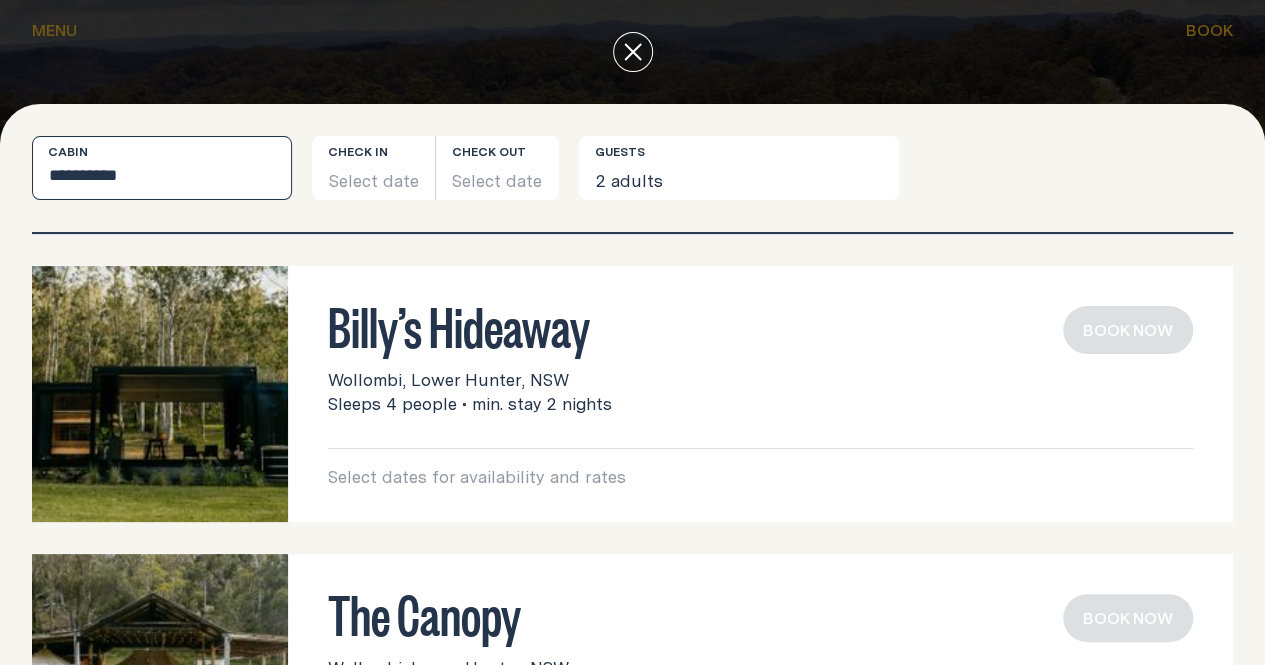 click on "**********" at bounding box center [162, 168] 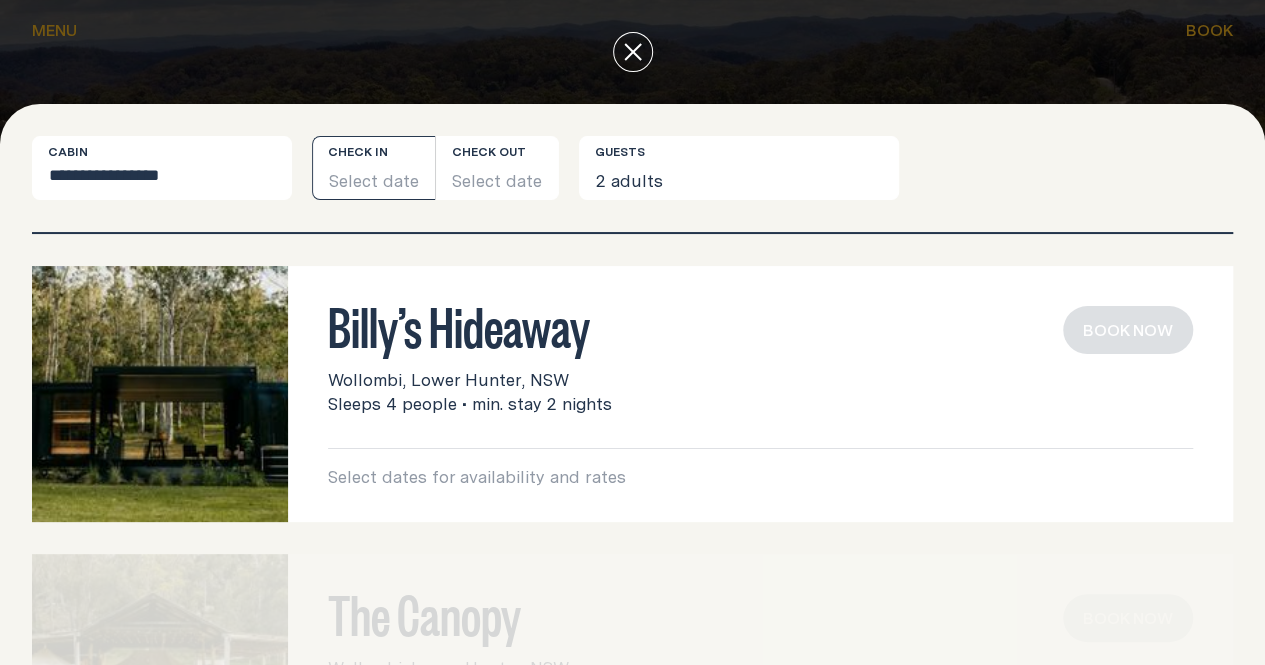 click on "Select date" at bounding box center [373, 168] 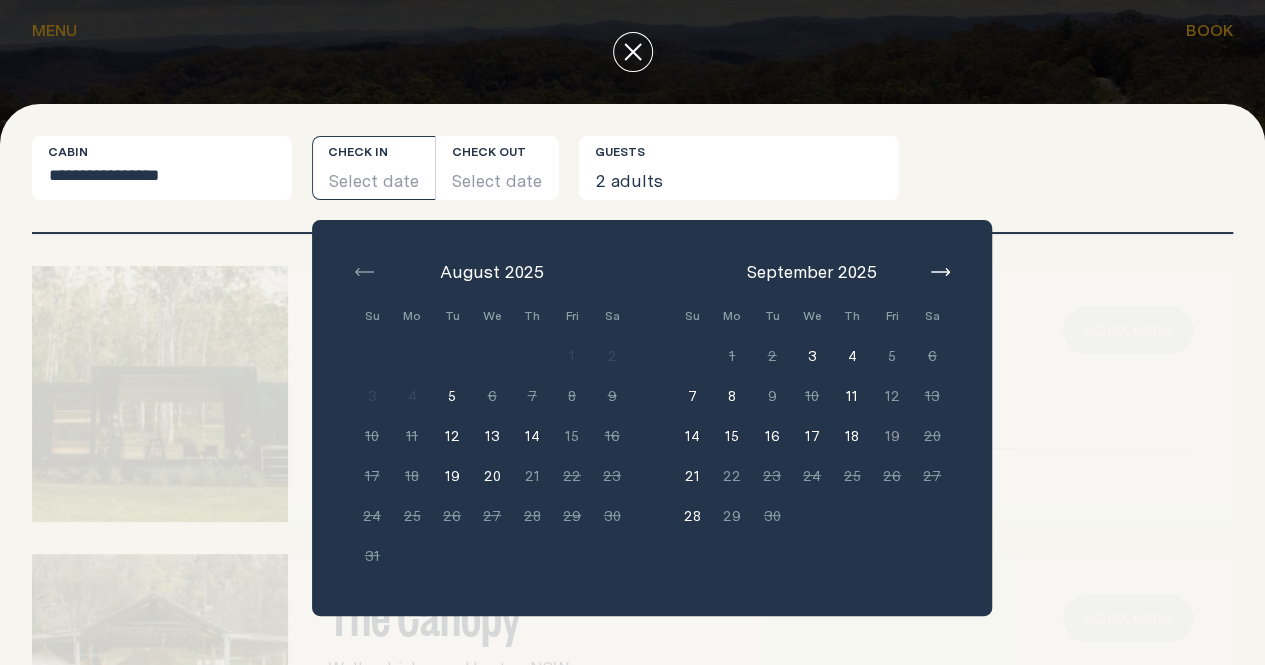 click on "14" at bounding box center [692, 436] 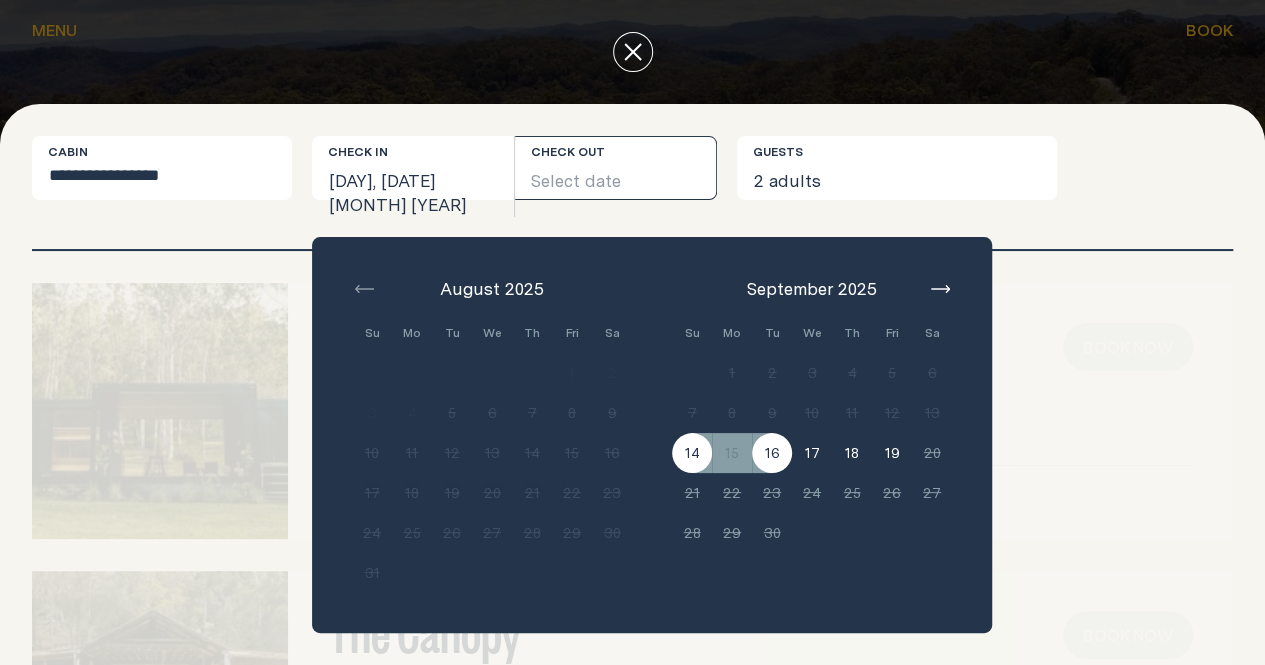 click on "16" at bounding box center (772, 453) 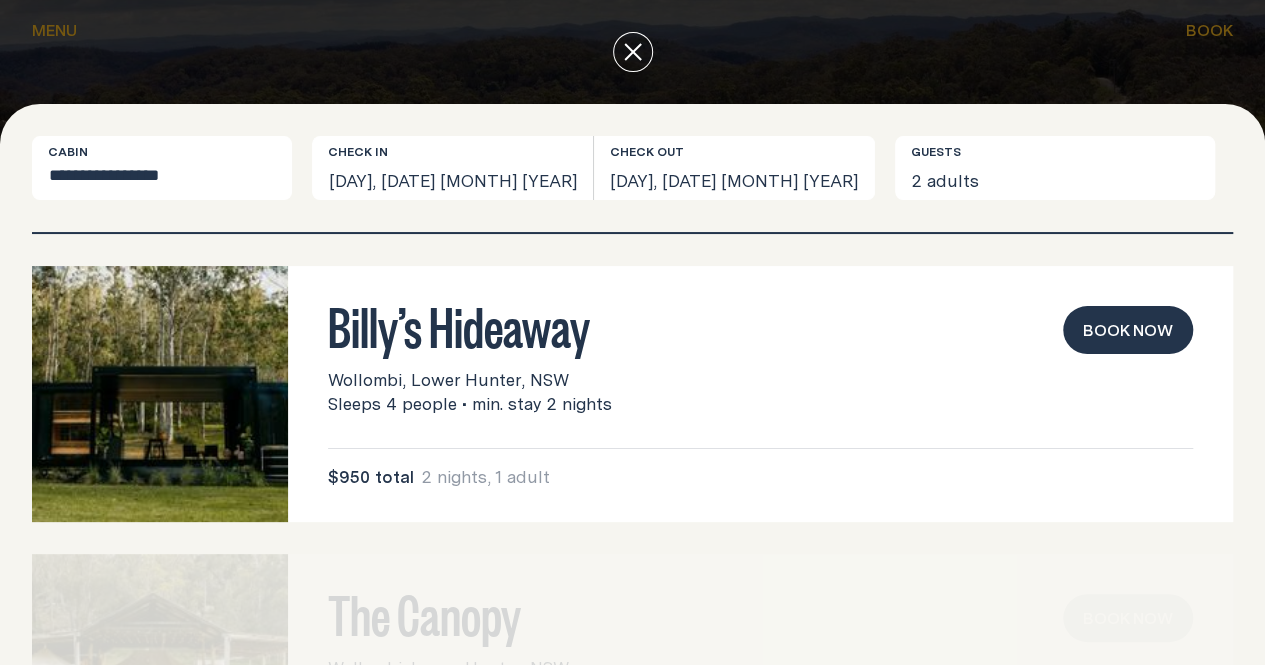 click on "Book now" at bounding box center [1128, 330] 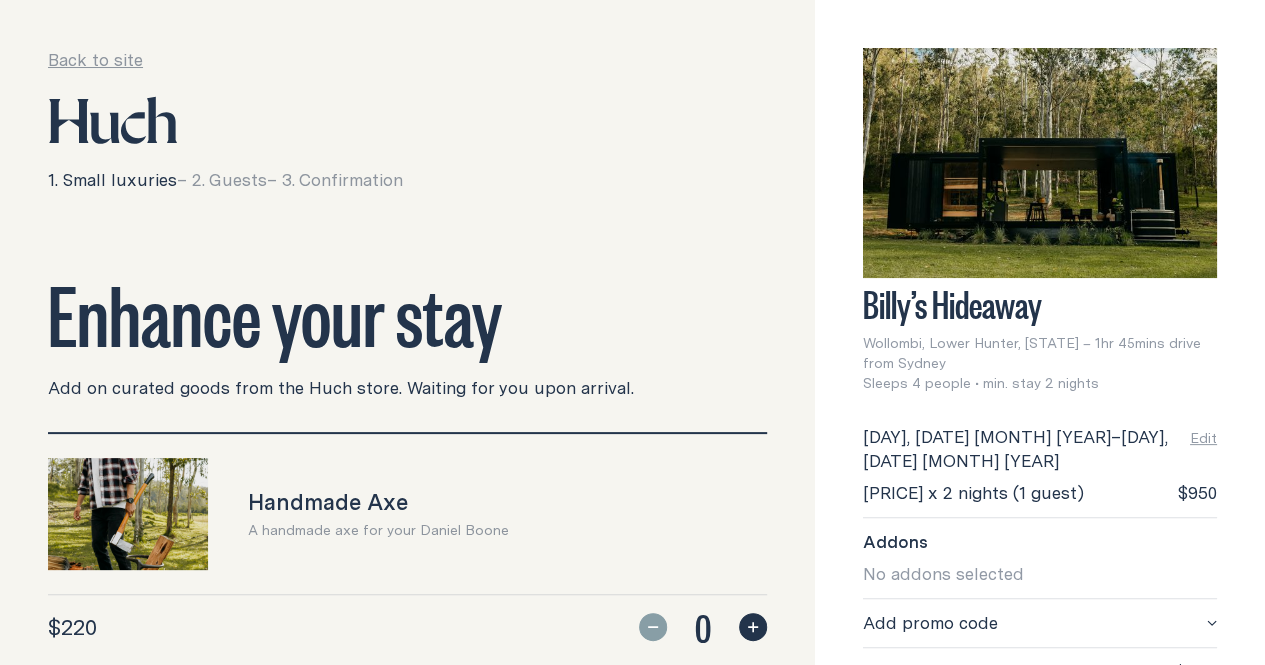 scroll, scrollTop: 100, scrollLeft: 0, axis: vertical 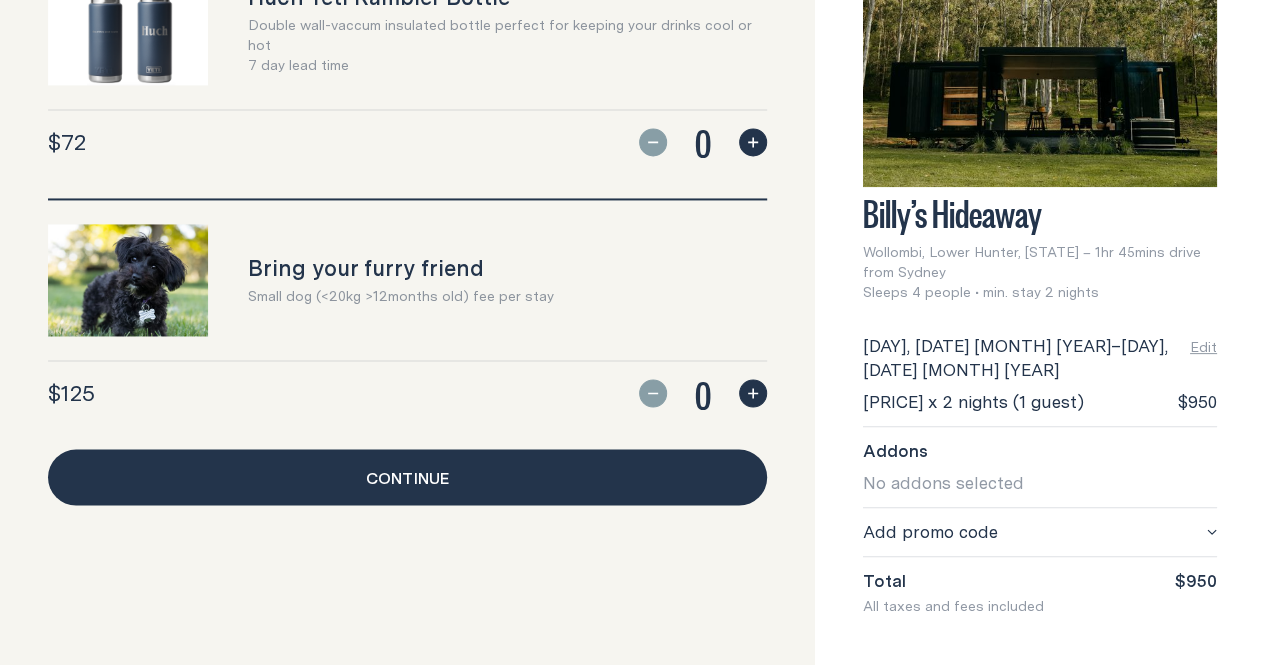 click on "Continue" at bounding box center (407, 477) 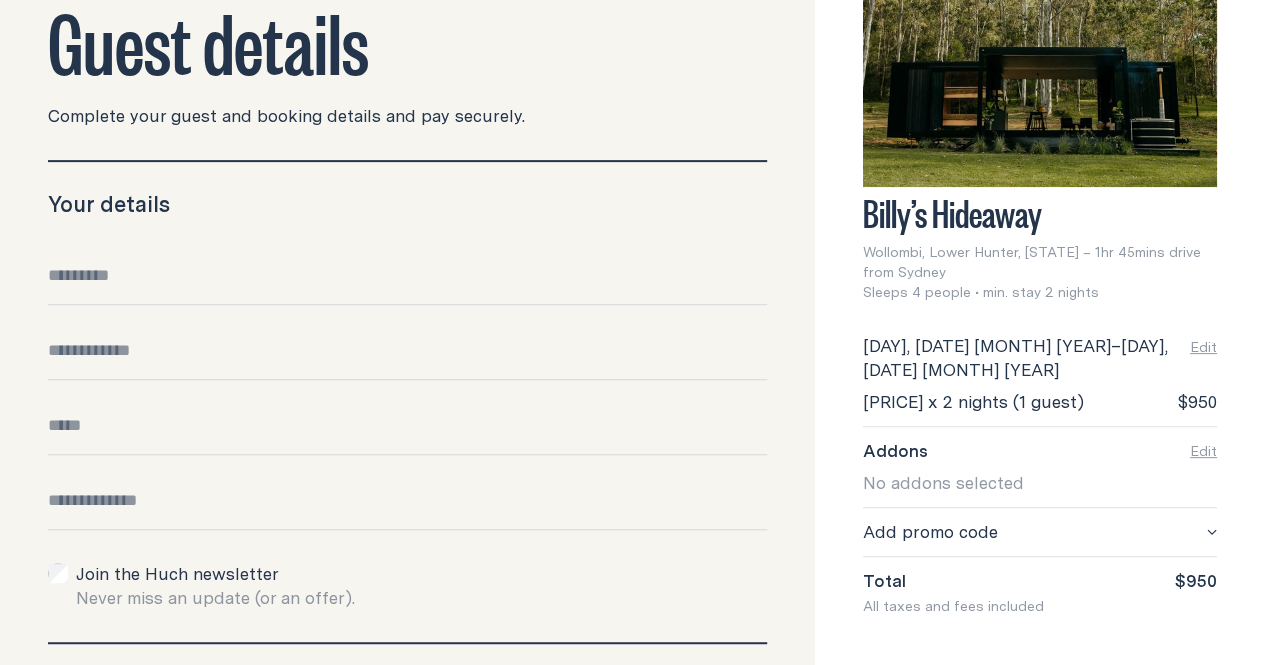 scroll, scrollTop: 300, scrollLeft: 0, axis: vertical 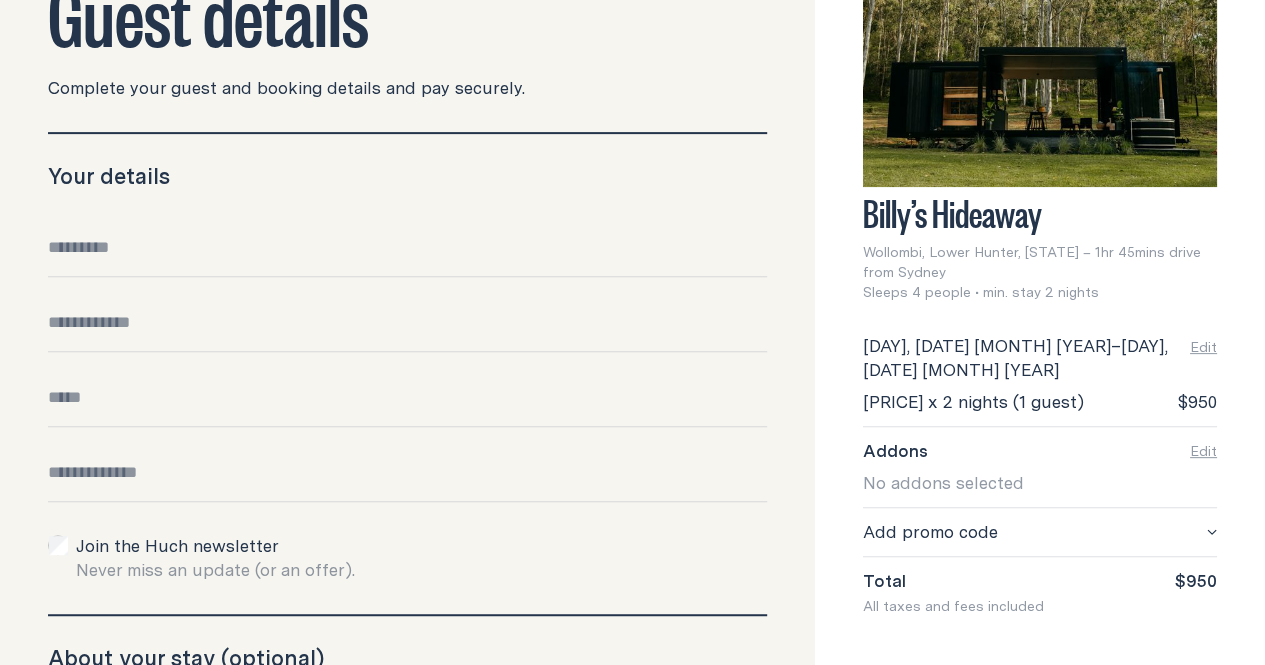 click on "Full name" at bounding box center [407, 225] 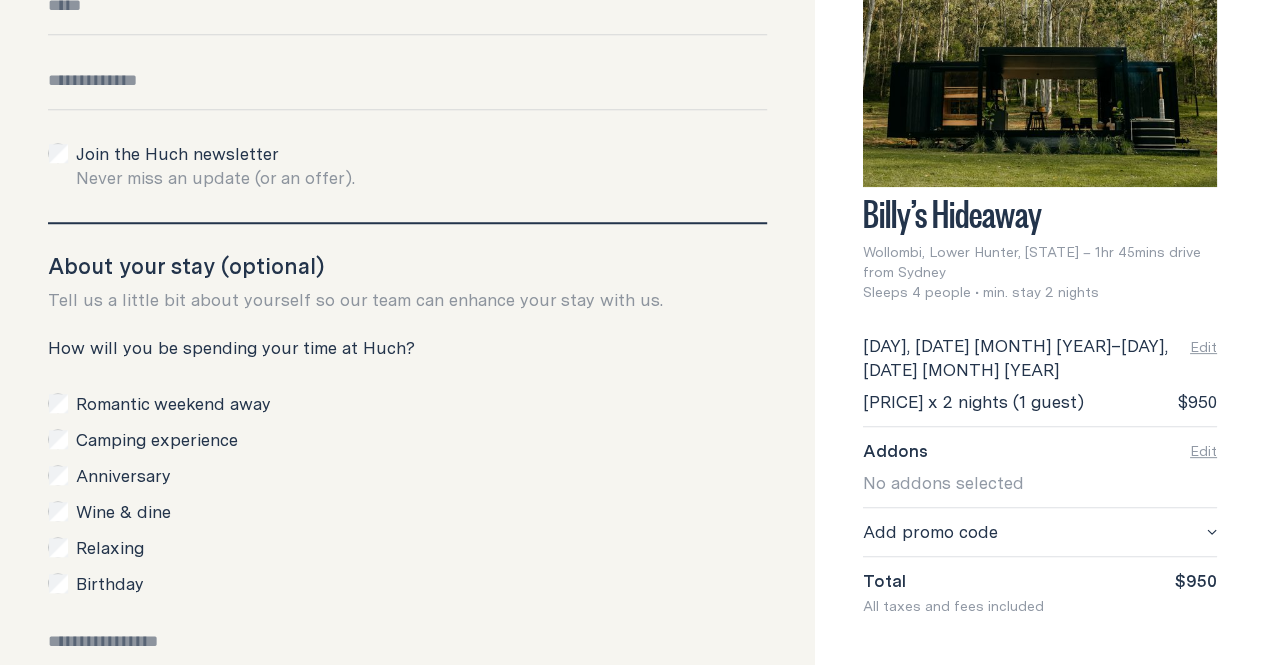 scroll, scrollTop: 700, scrollLeft: 0, axis: vertical 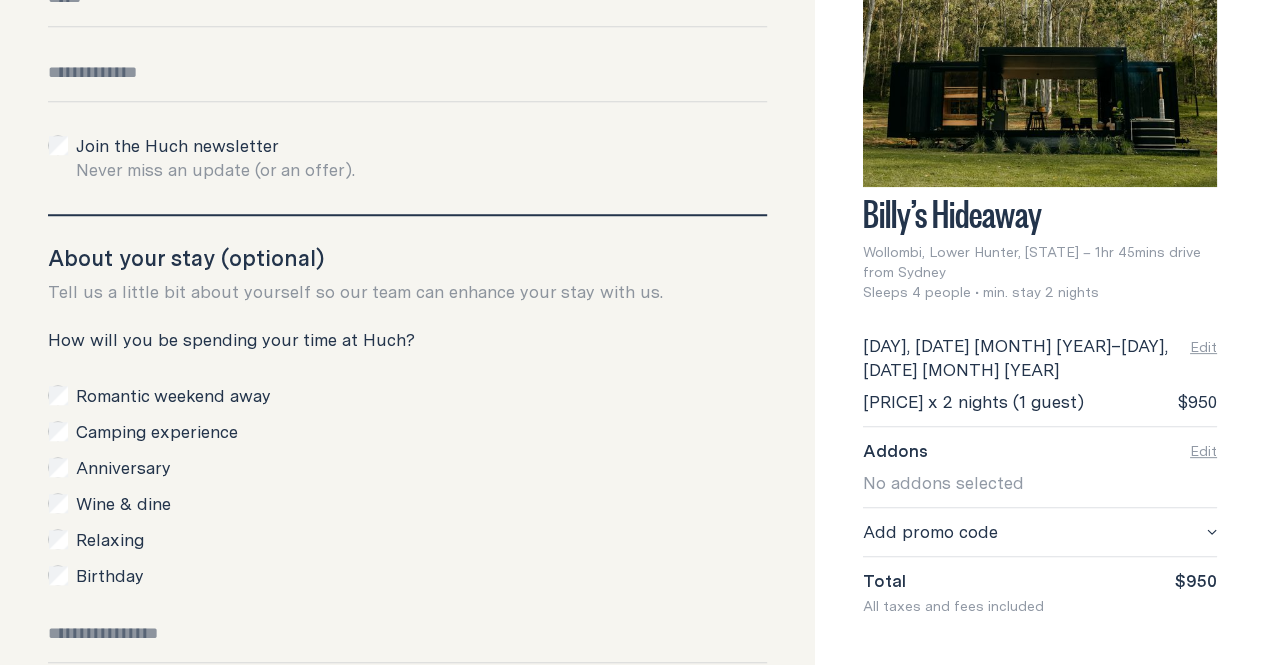 click on "Date of birth" at bounding box center [407, 81] 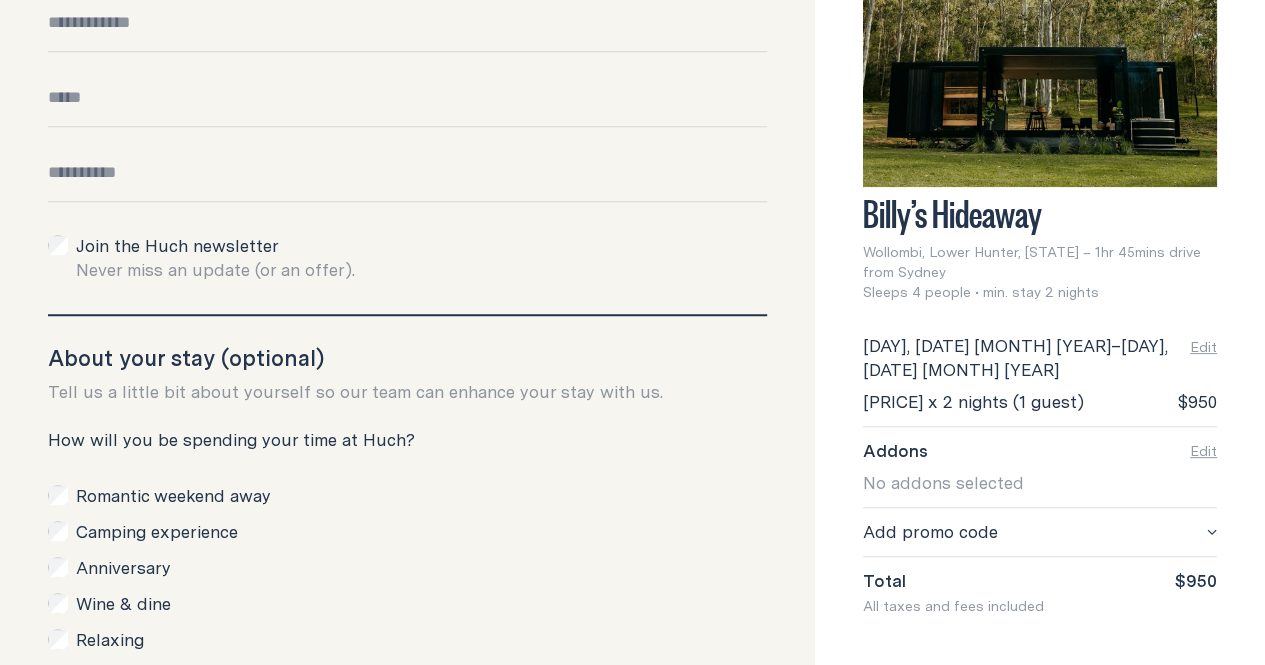 scroll, scrollTop: 400, scrollLeft: 0, axis: vertical 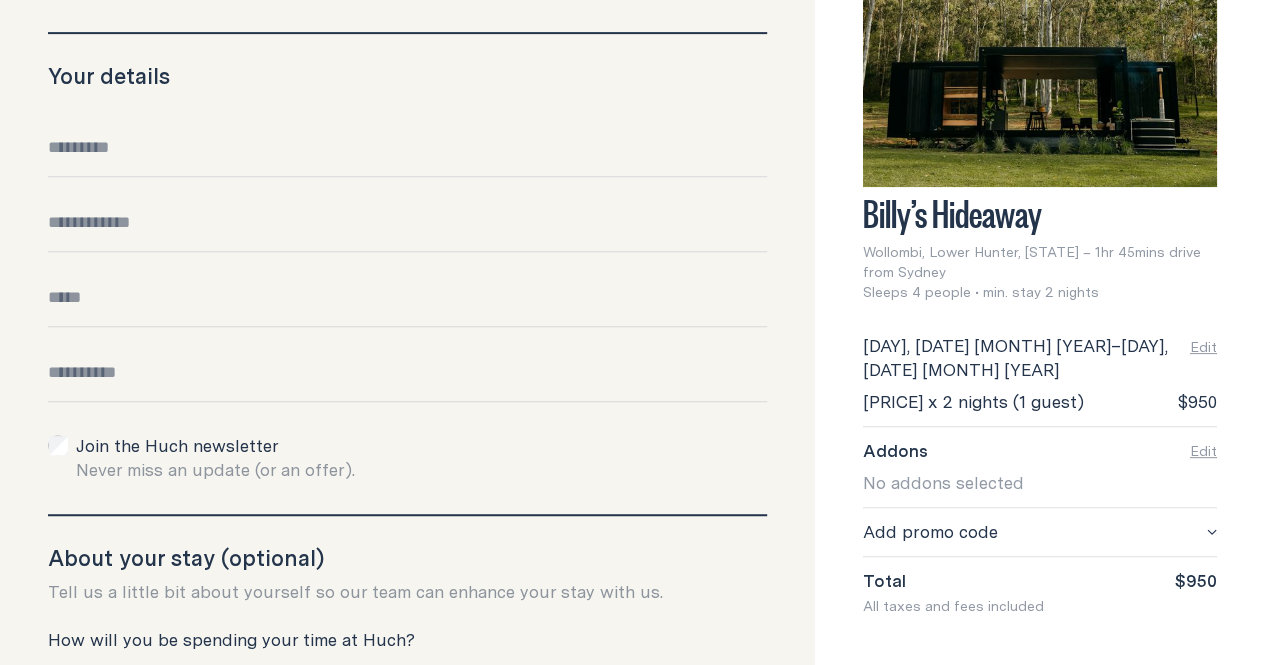 click on "Full name" at bounding box center (407, 156) 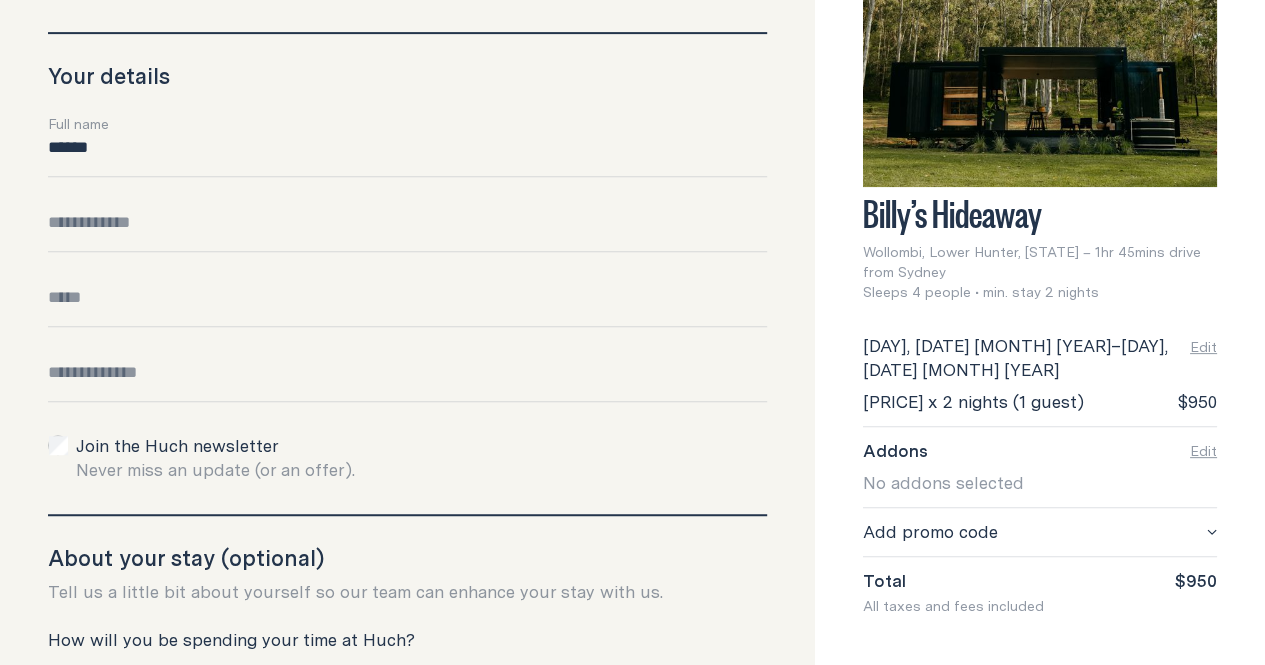 type on "******" 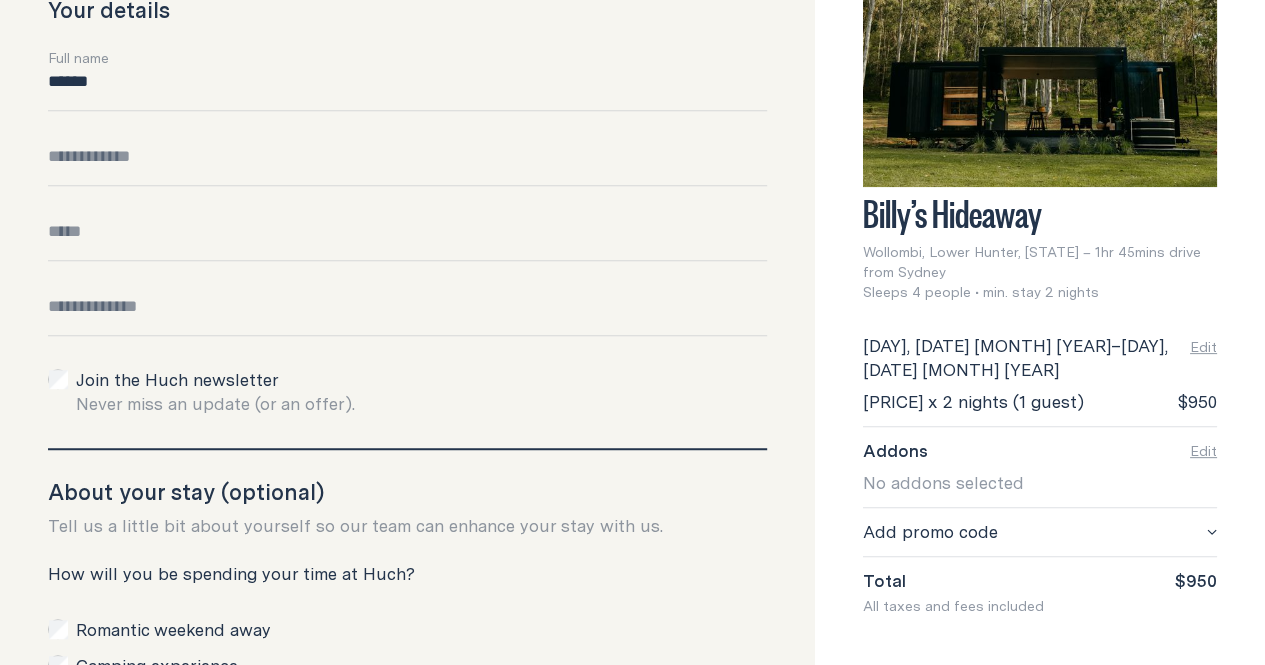 scroll, scrollTop: 459, scrollLeft: 0, axis: vertical 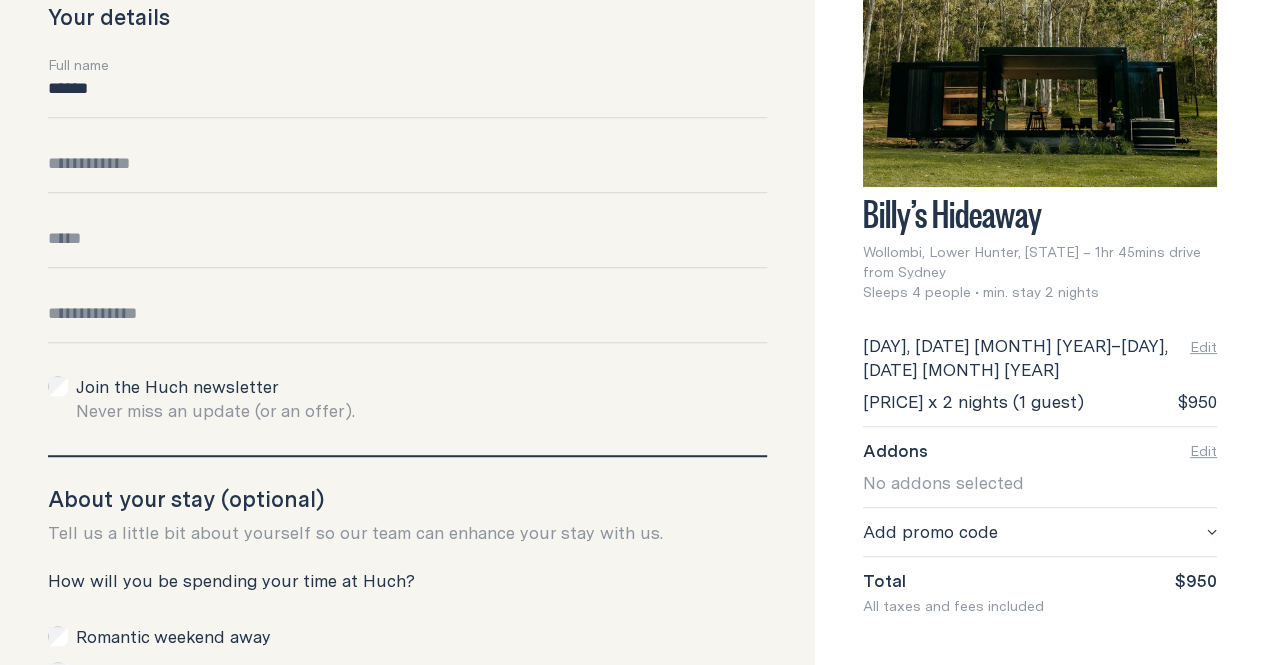 click on "Phone number" at bounding box center [407, 172] 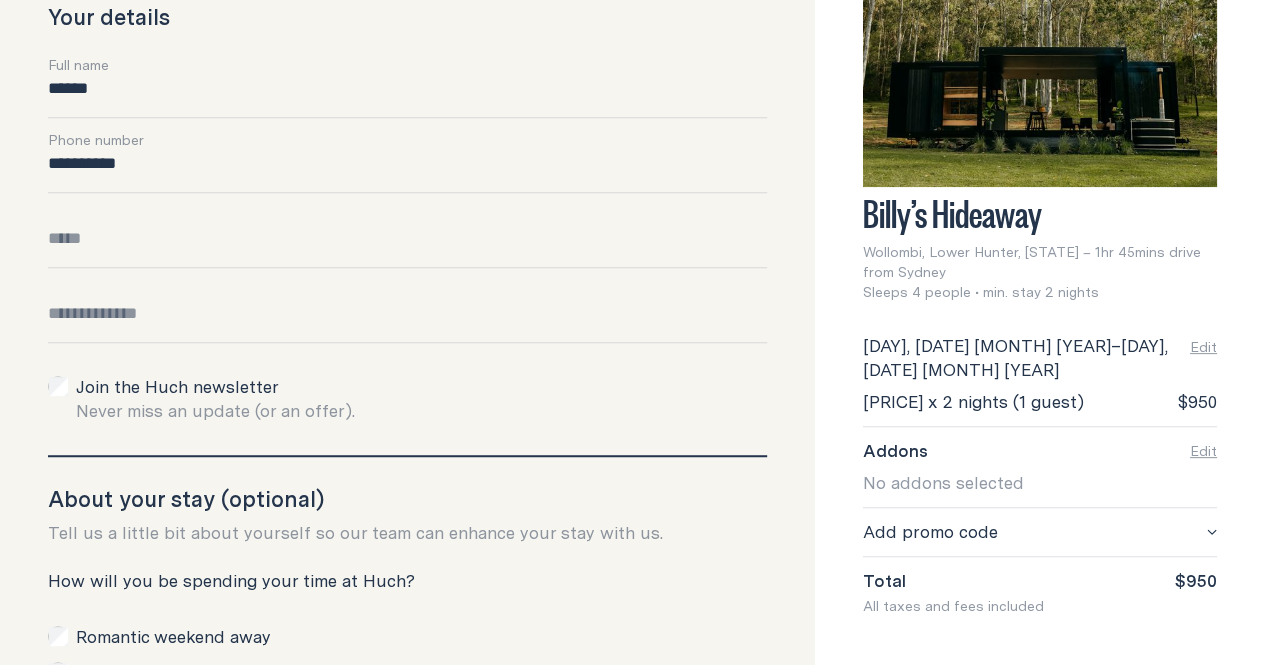 type on "**********" 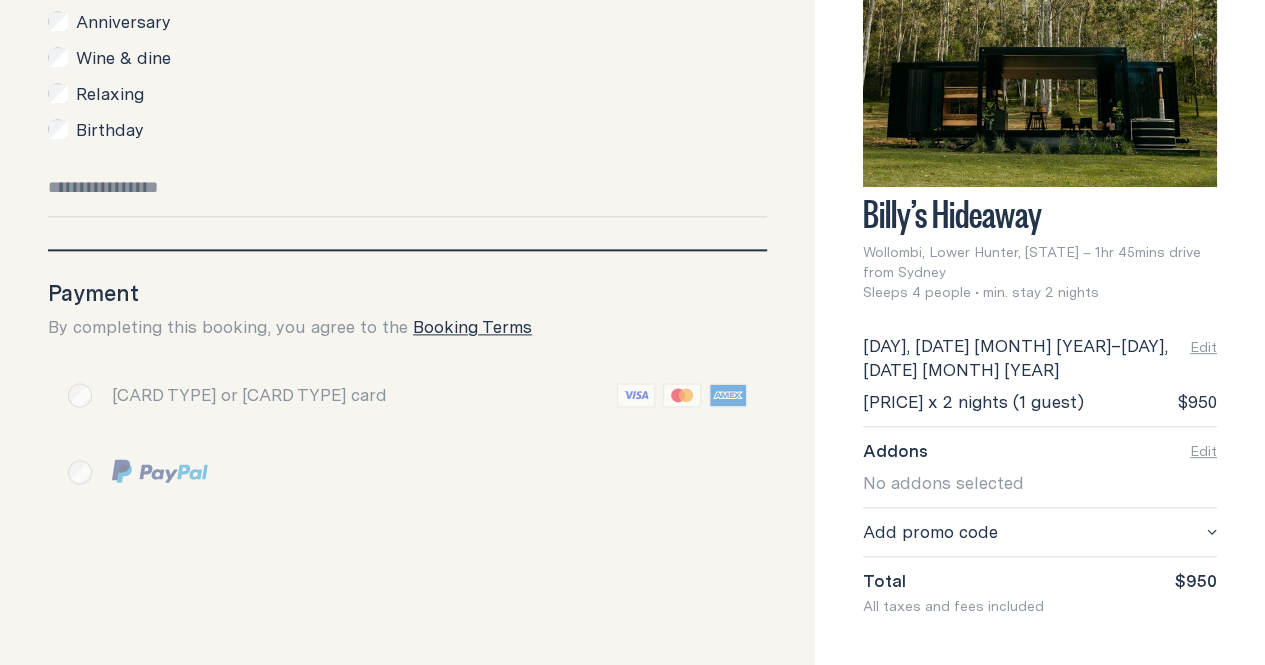 scroll, scrollTop: 1159, scrollLeft: 0, axis: vertical 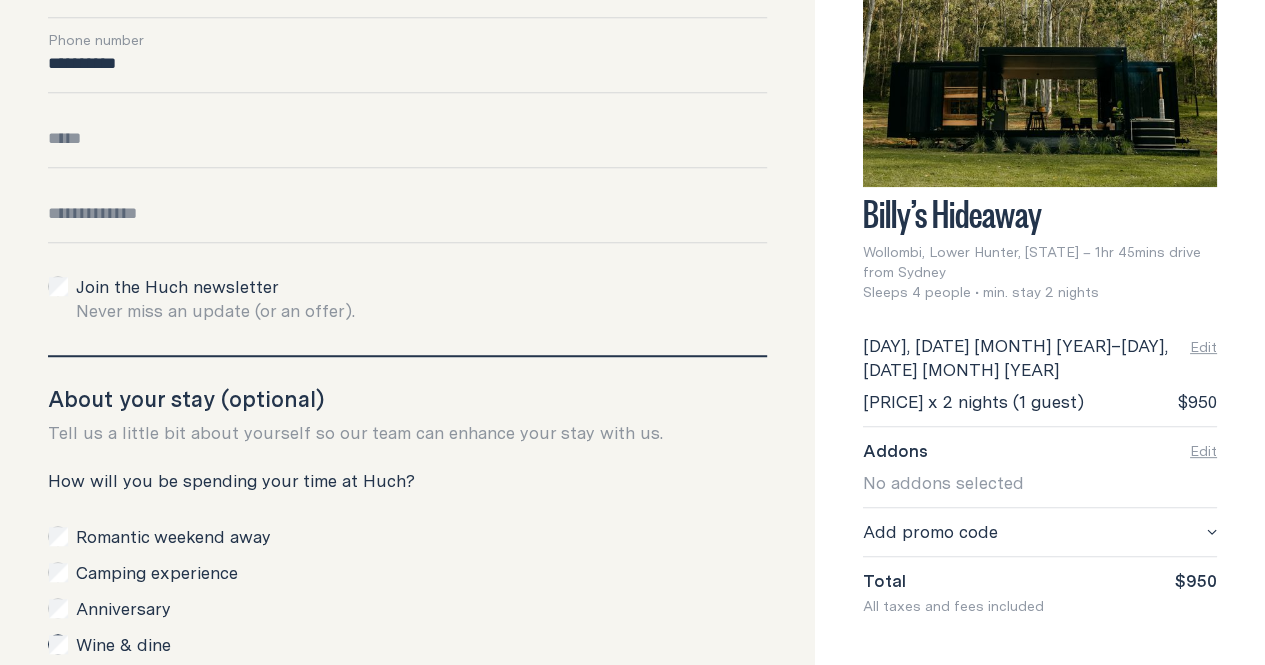 click on "Email" at bounding box center (407, 116) 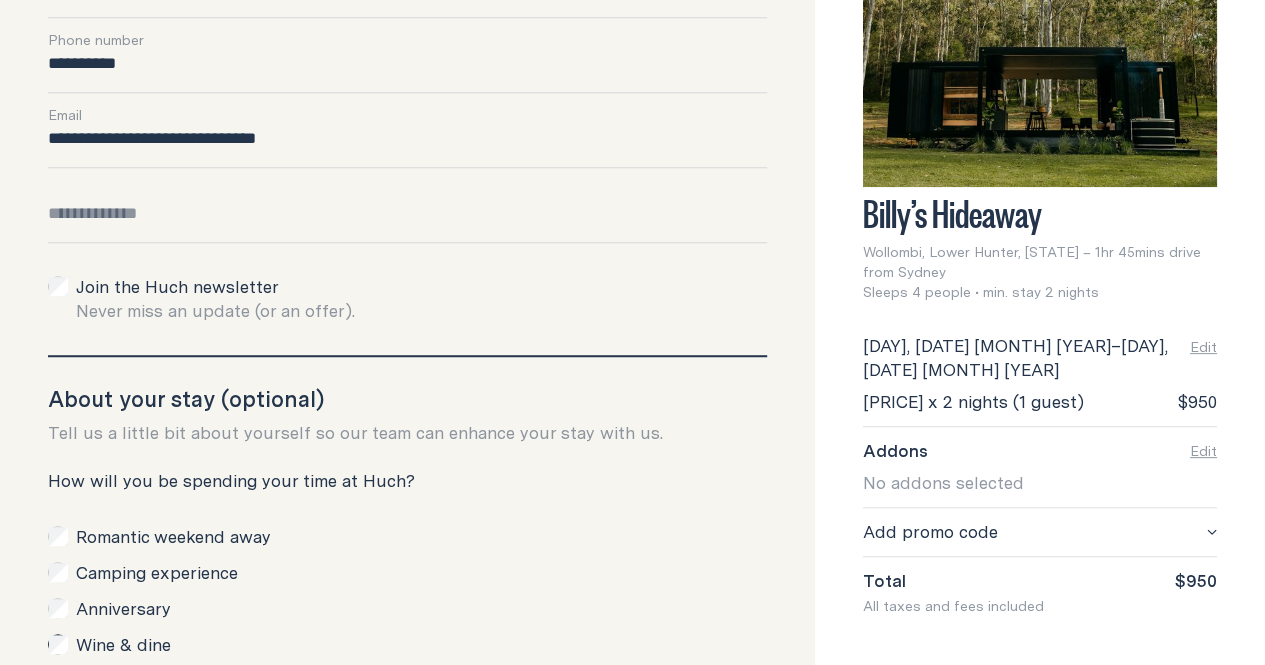 type on "**********" 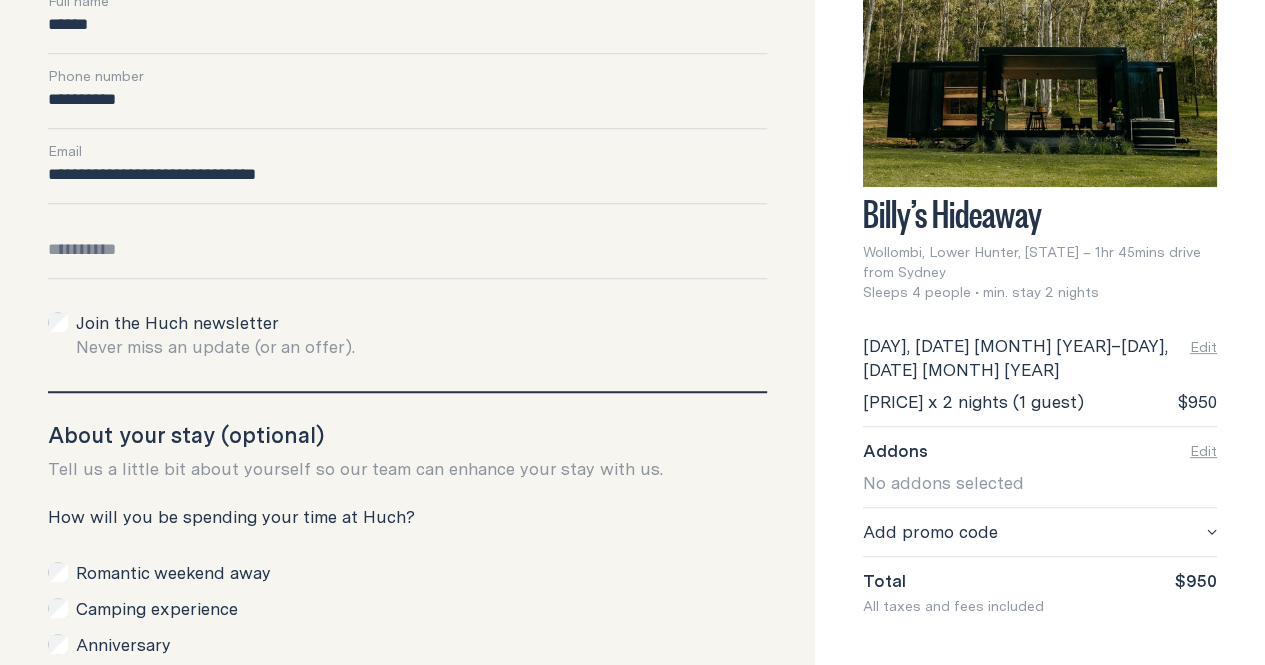 scroll, scrollTop: 559, scrollLeft: 0, axis: vertical 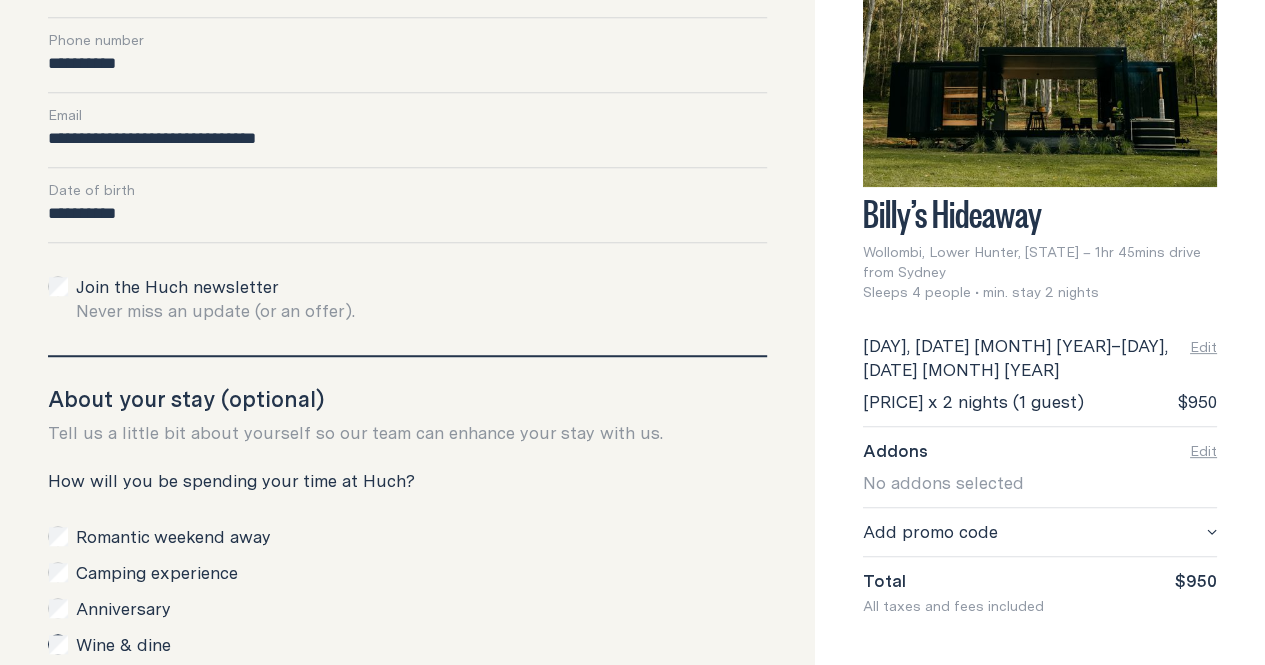 click on "**********" at bounding box center [407, 222] 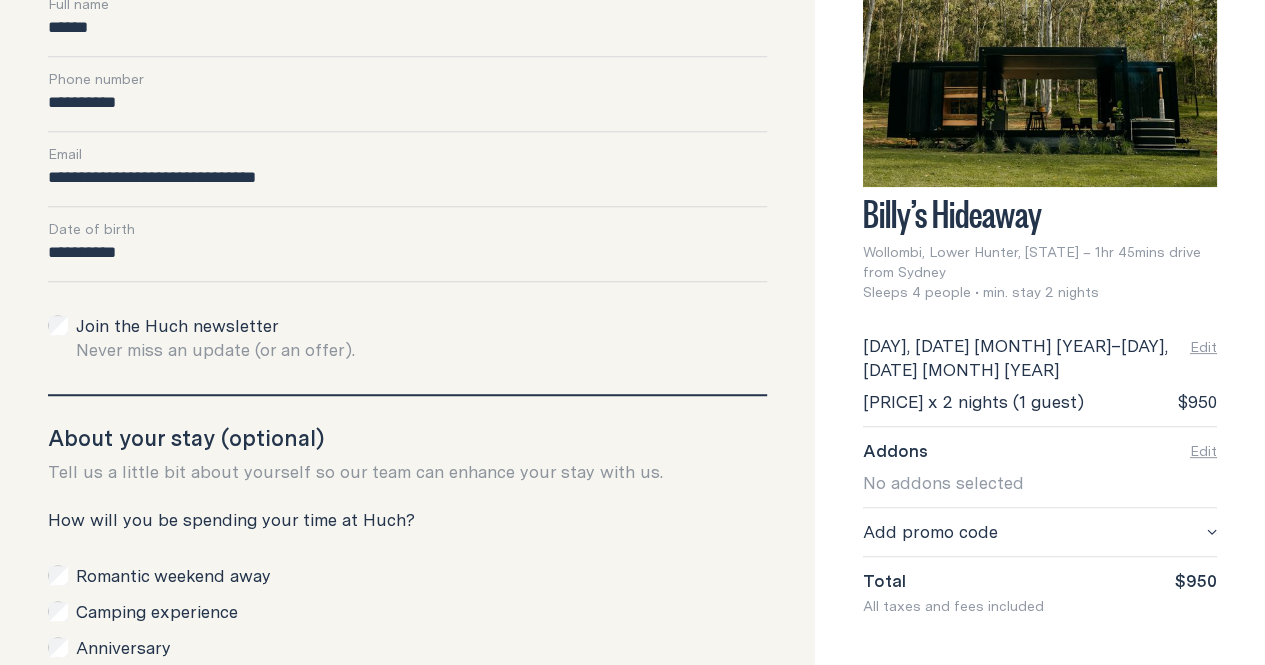 scroll, scrollTop: 442, scrollLeft: 0, axis: vertical 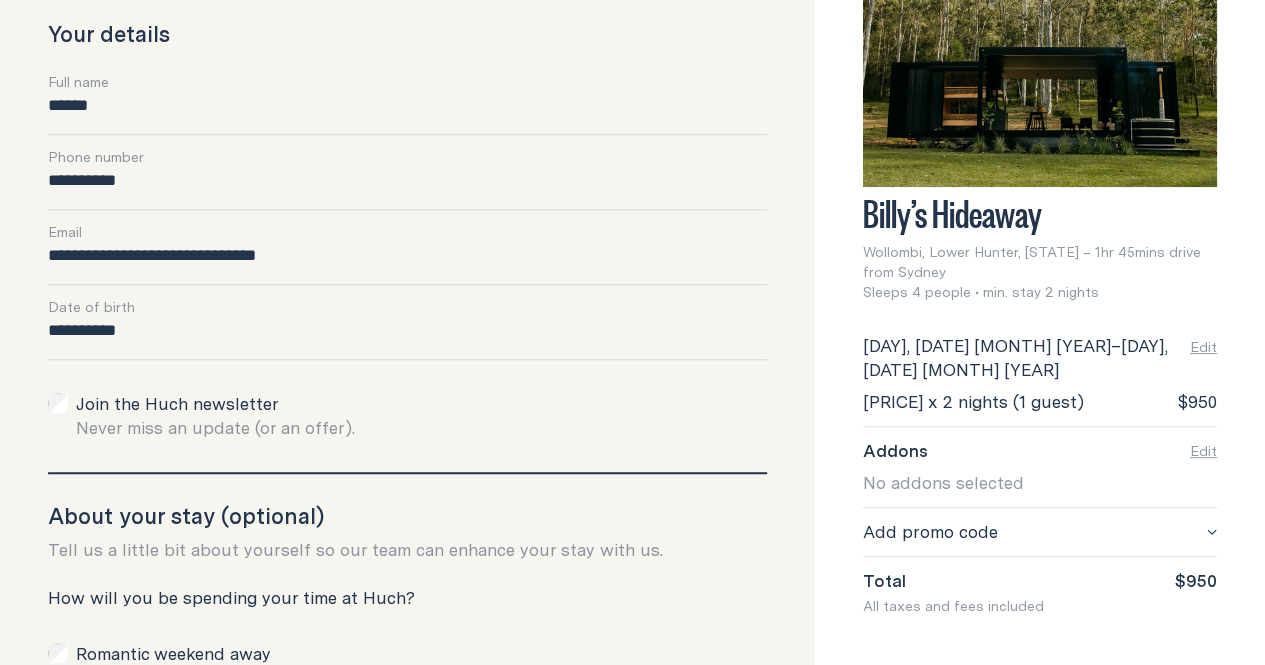 type on "**********" 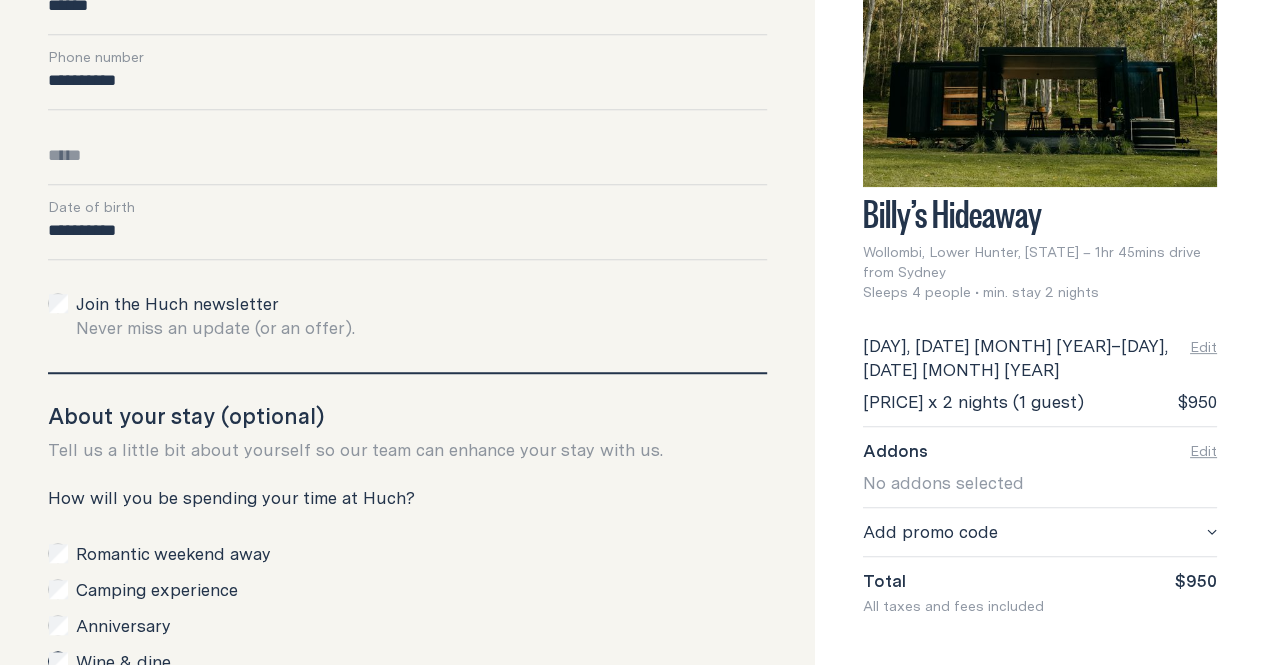 scroll, scrollTop: 342, scrollLeft: 0, axis: vertical 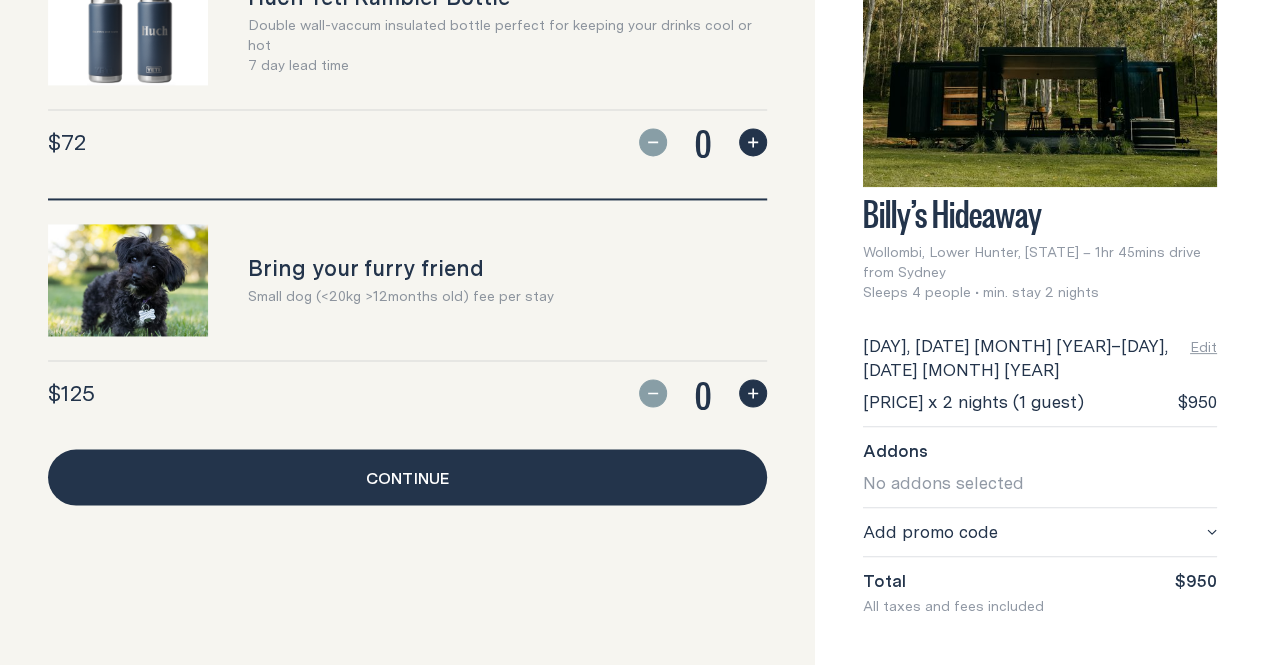 click on "Continue" at bounding box center (407, 477) 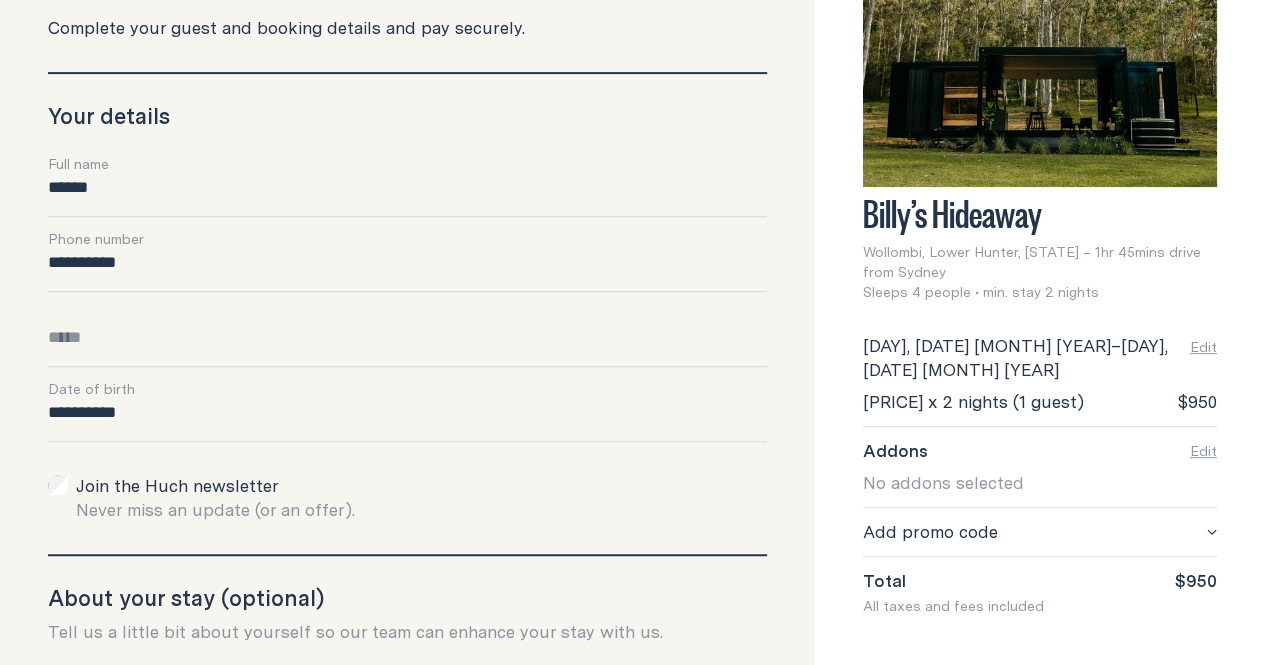 scroll, scrollTop: 359, scrollLeft: 0, axis: vertical 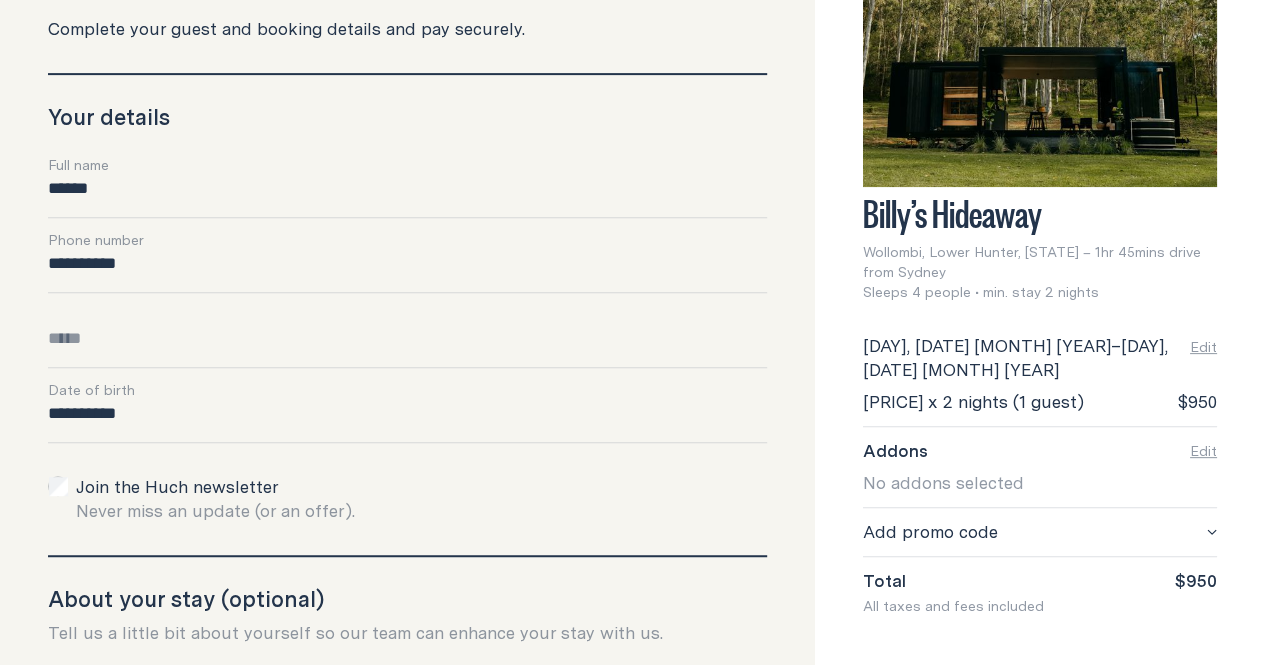 click on "Email" at bounding box center (407, 347) 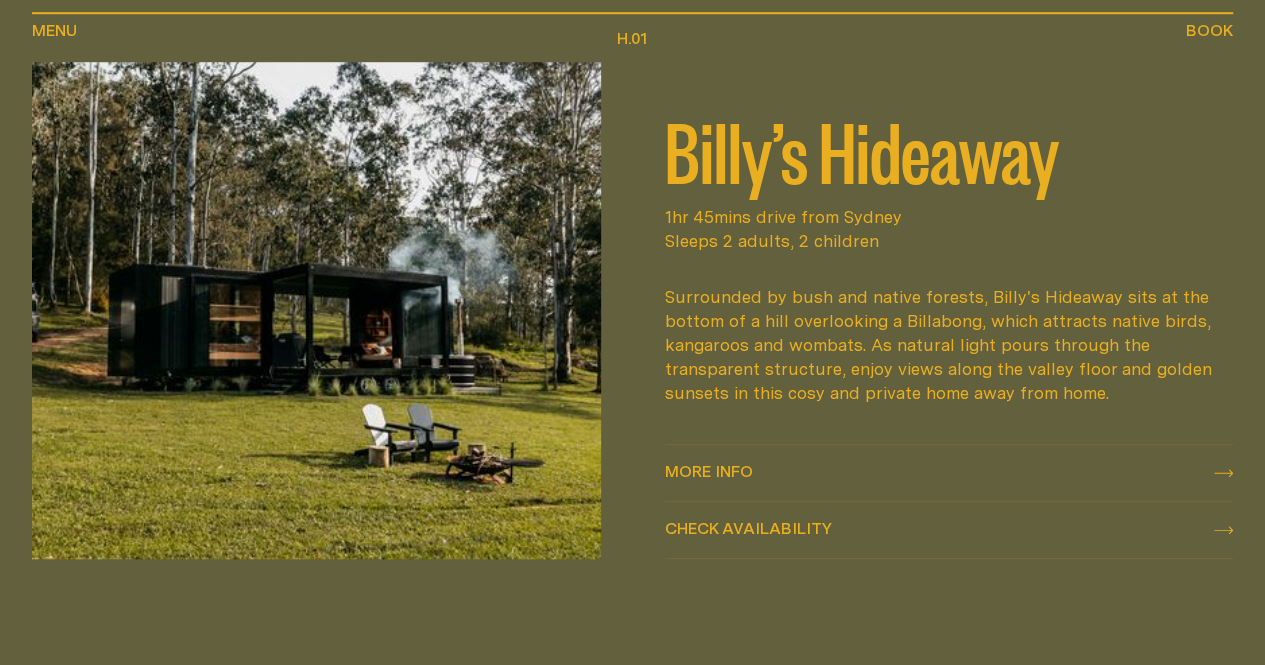scroll, scrollTop: 900, scrollLeft: 0, axis: vertical 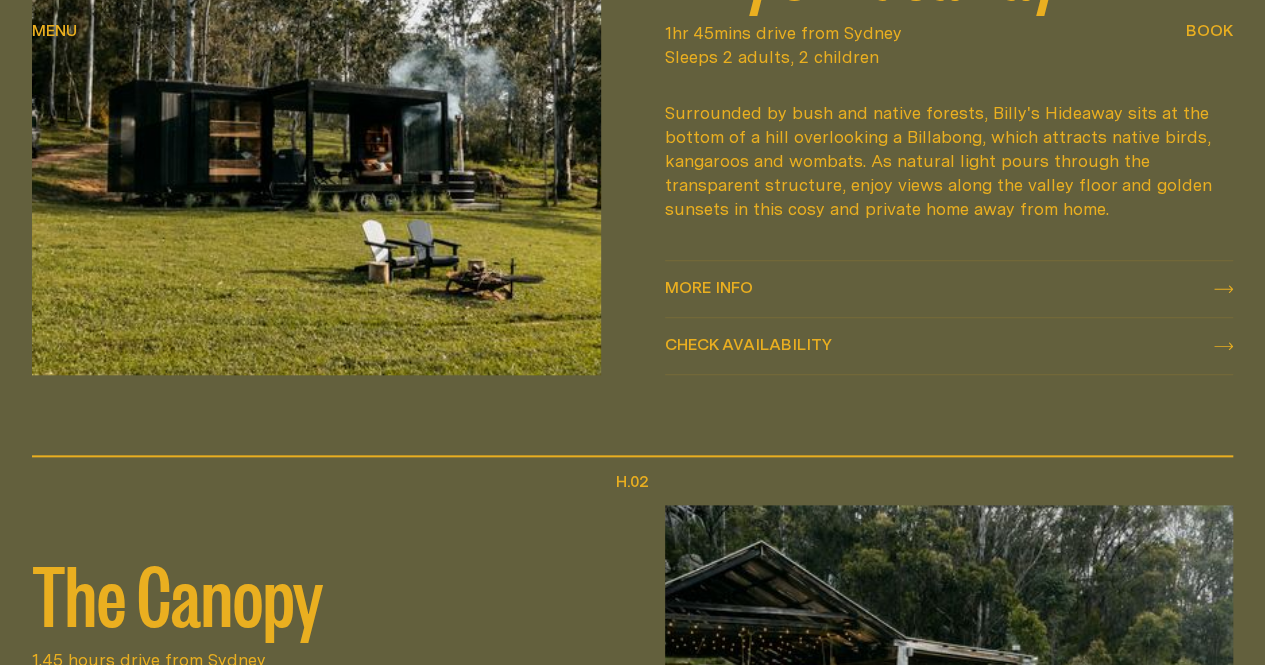 click on "More info     More info" at bounding box center [949, 289] 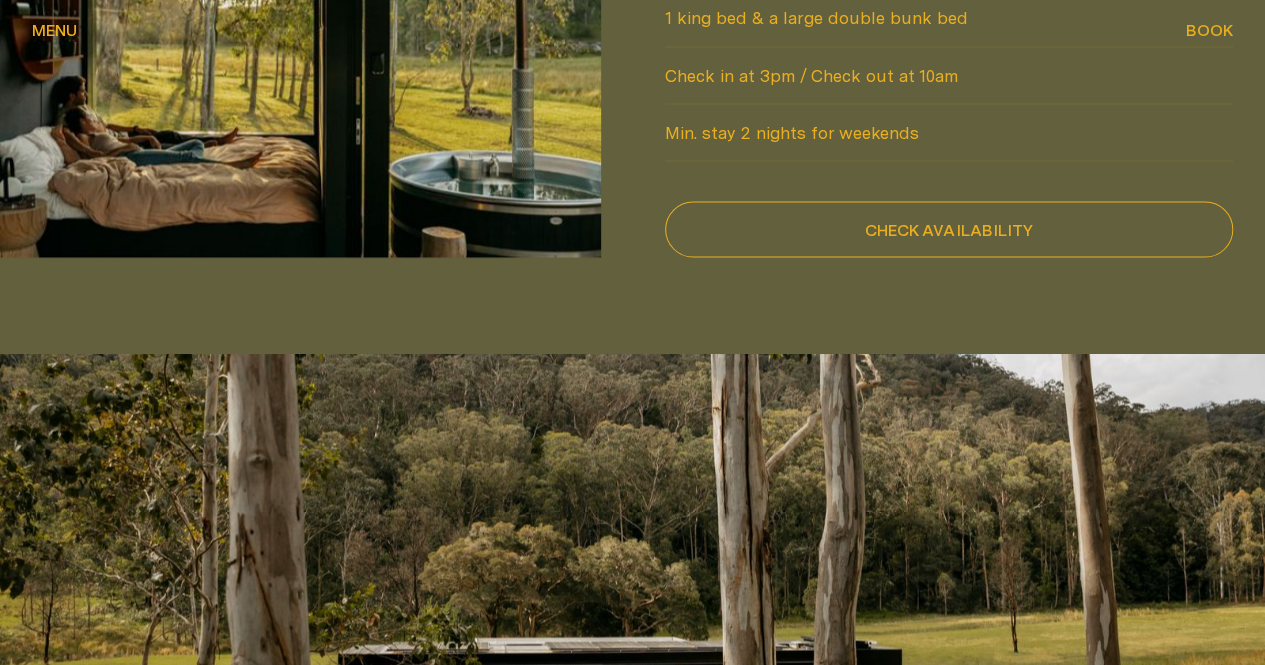 scroll, scrollTop: 1600, scrollLeft: 0, axis: vertical 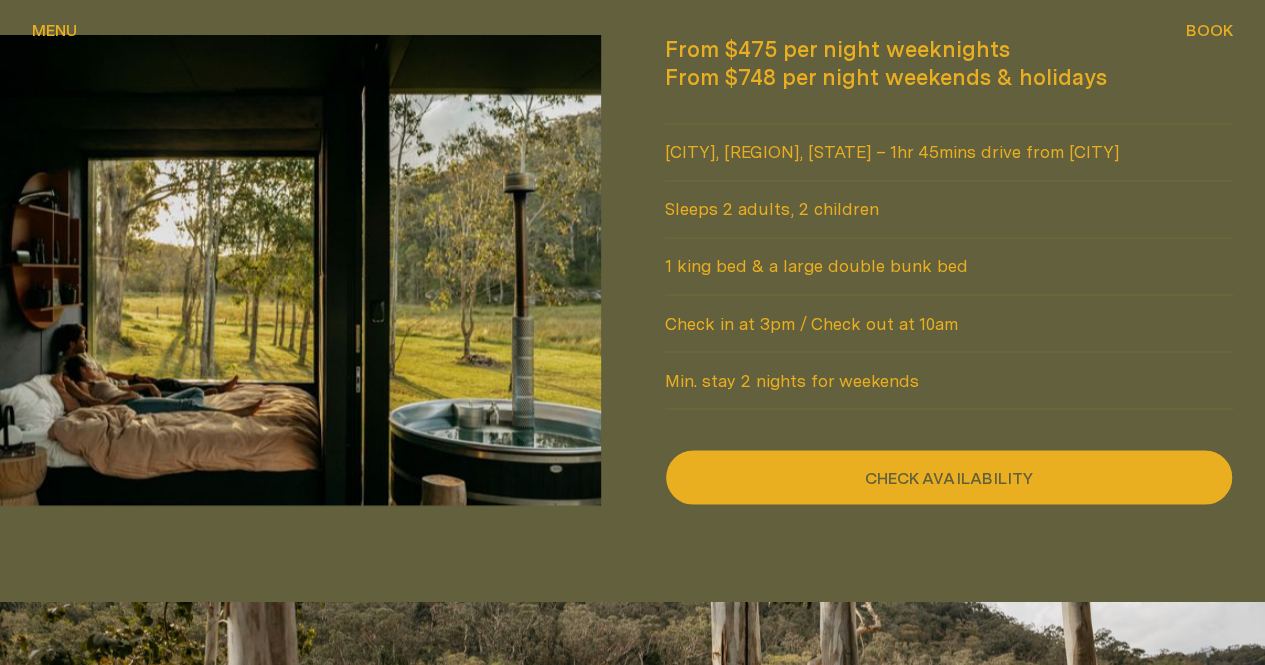 click on "Check availability" at bounding box center (949, 477) 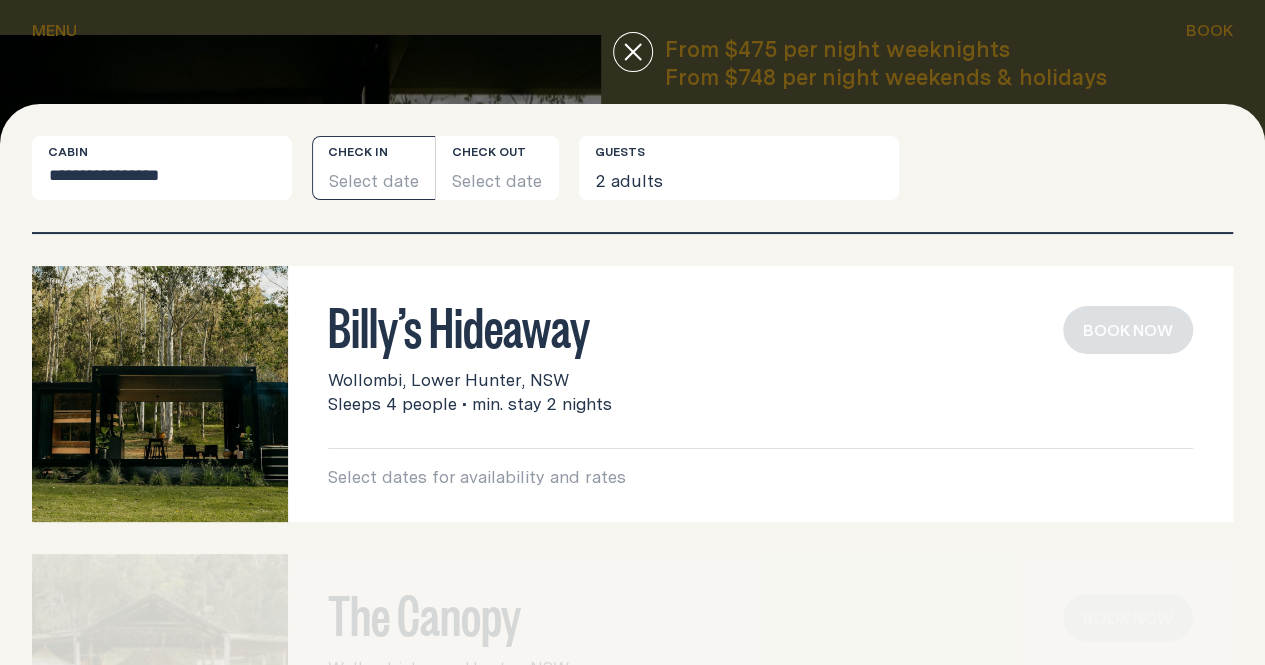 click on "Select date" at bounding box center [373, 168] 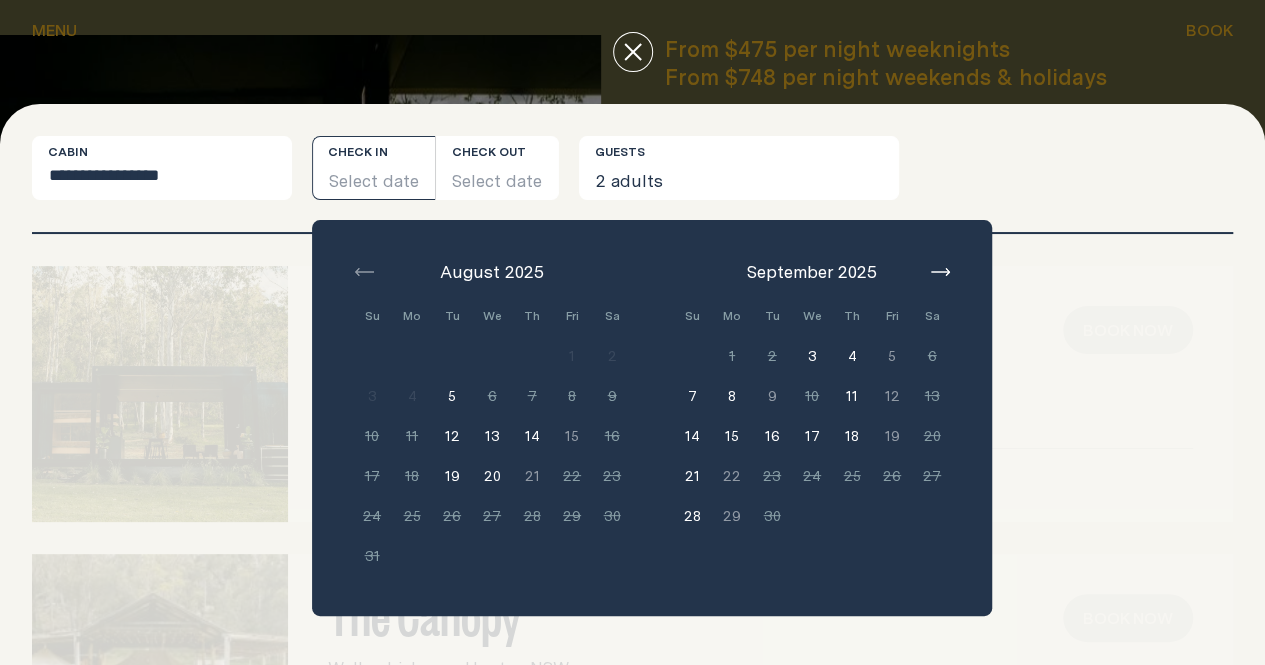 click on "[NAME]’s Hideaway
[CITY], [REGION], [STATE]
Sleeps
4
people • min. stay 2 nights
Select dates for availability and rates
Book now" at bounding box center (632, 394) 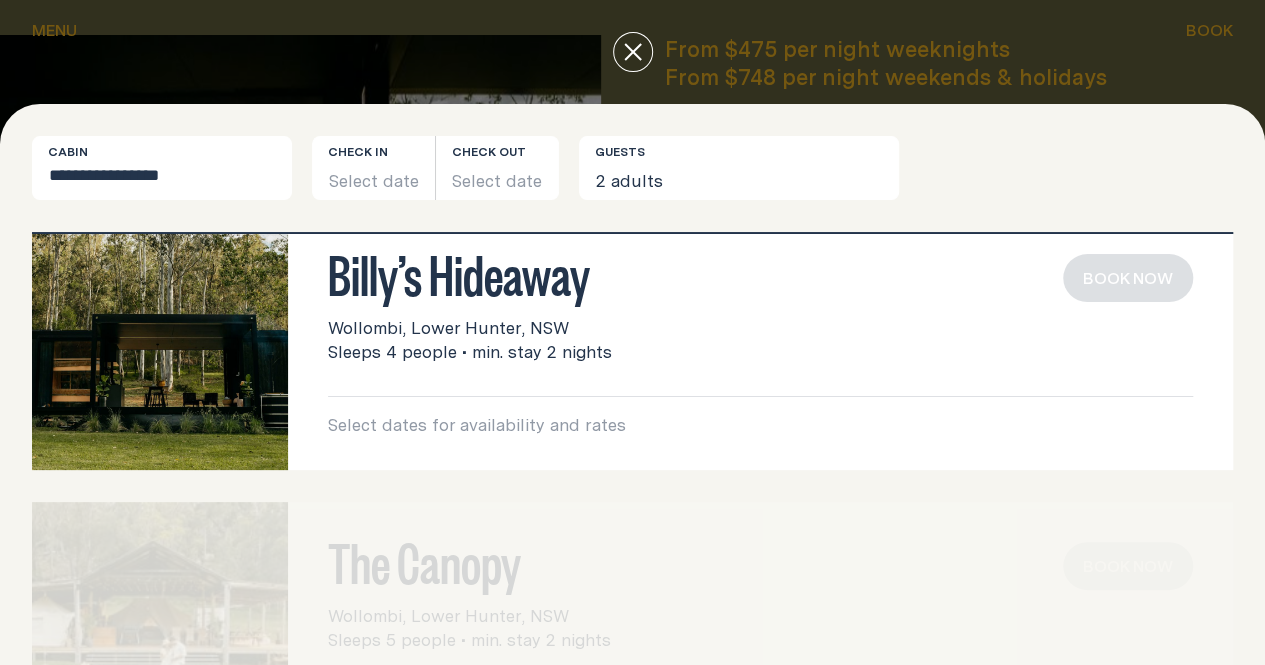scroll, scrollTop: 0, scrollLeft: 0, axis: both 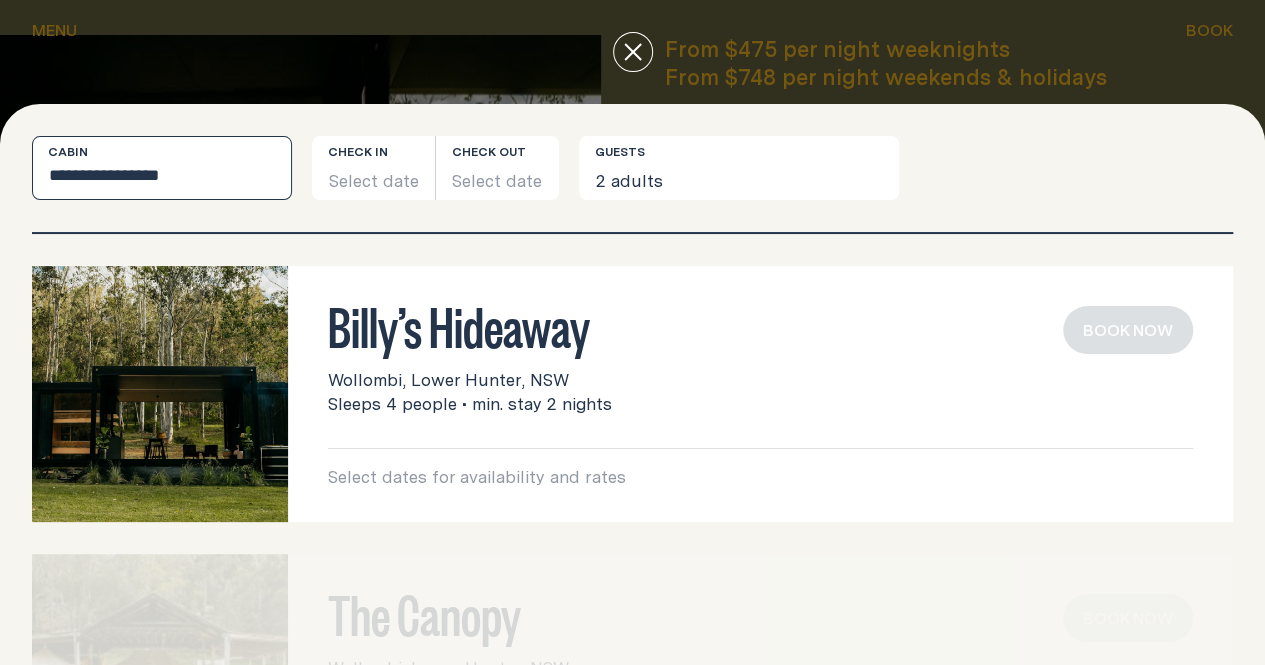 click on "**********" at bounding box center (162, 168) 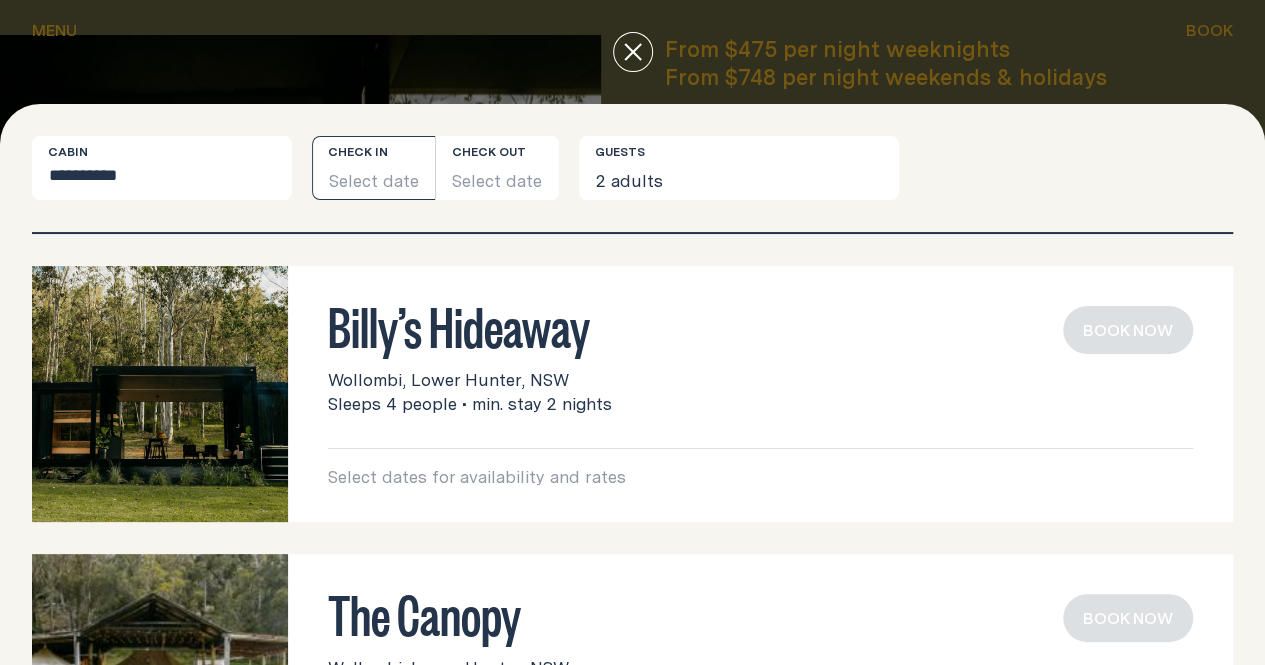 click on "Select date" at bounding box center (373, 168) 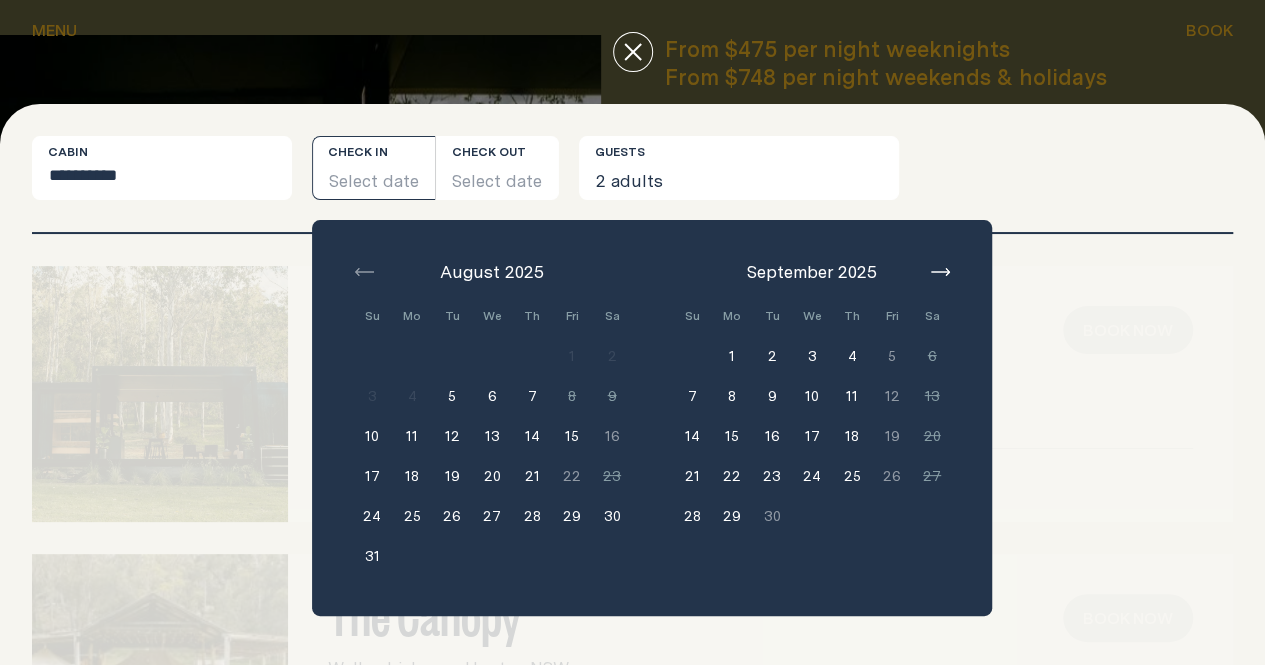 click on "12" at bounding box center (452, 436) 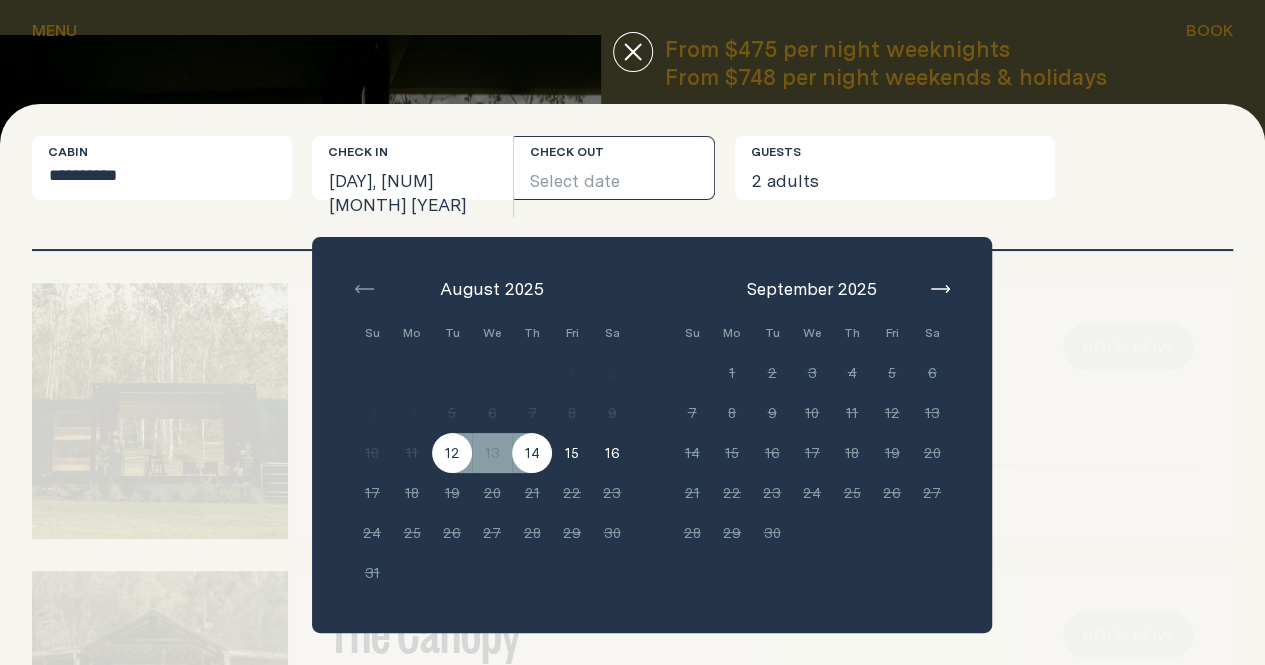 click on "14" at bounding box center (532, 453) 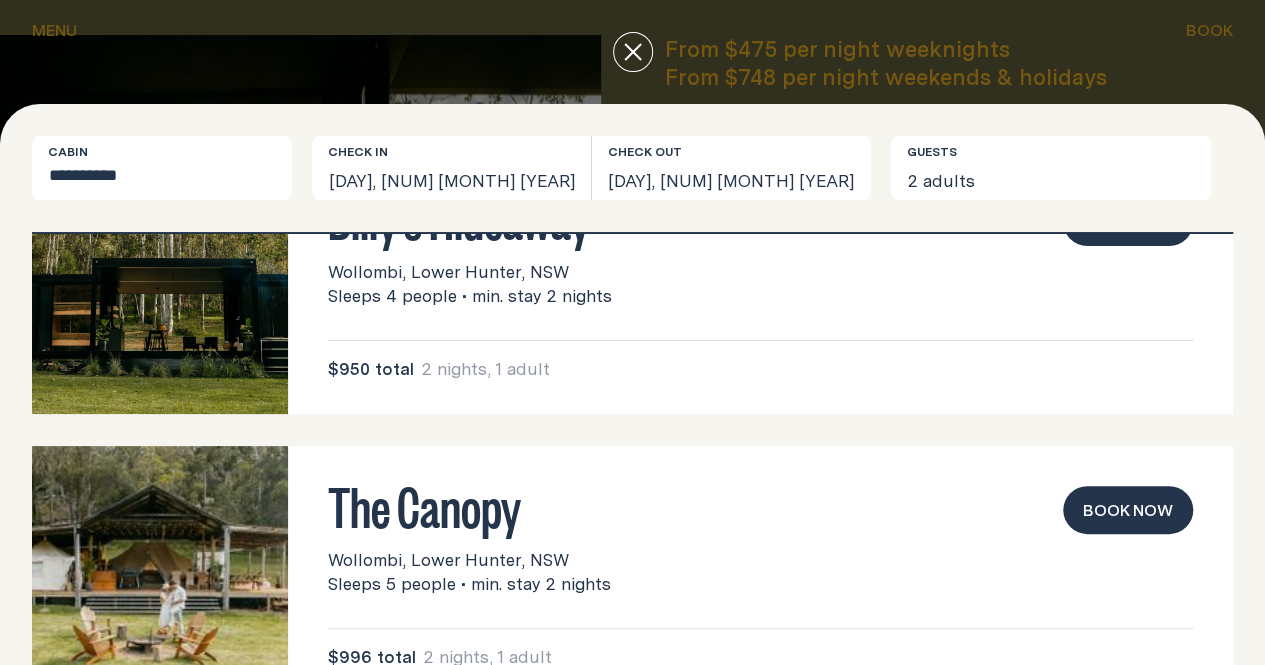 scroll, scrollTop: 0, scrollLeft: 0, axis: both 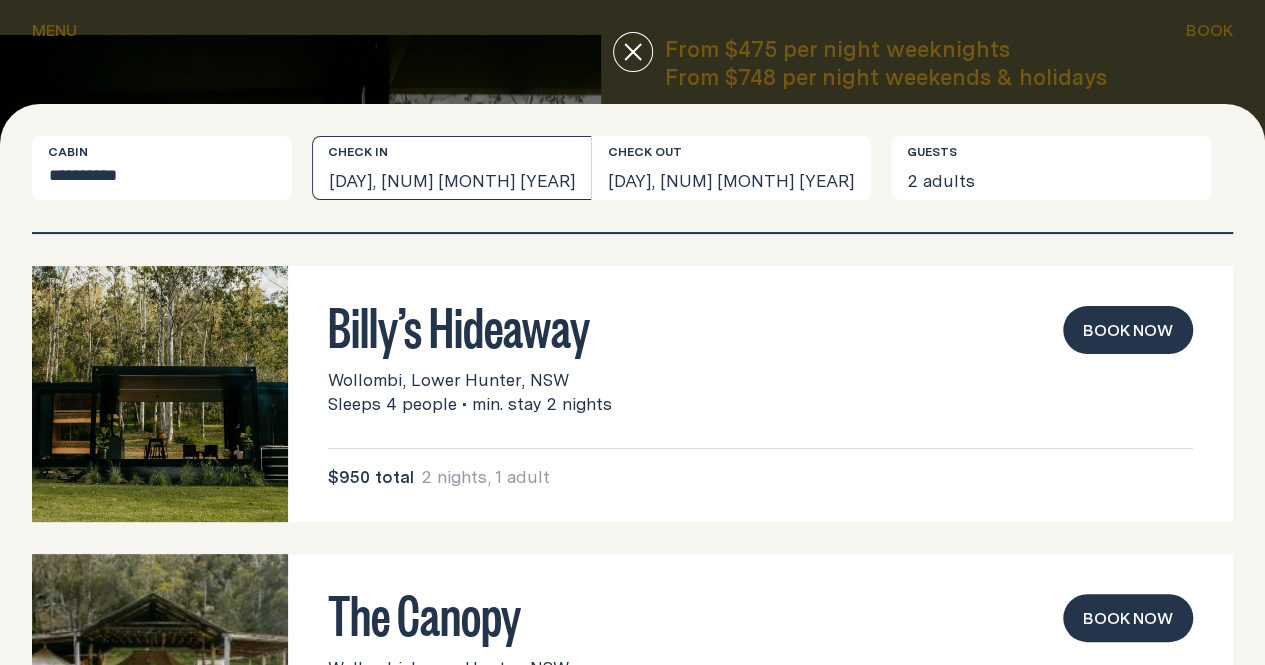 click on "[DAY], [NUM] [MONTH] [YEAR]" at bounding box center [451, 168] 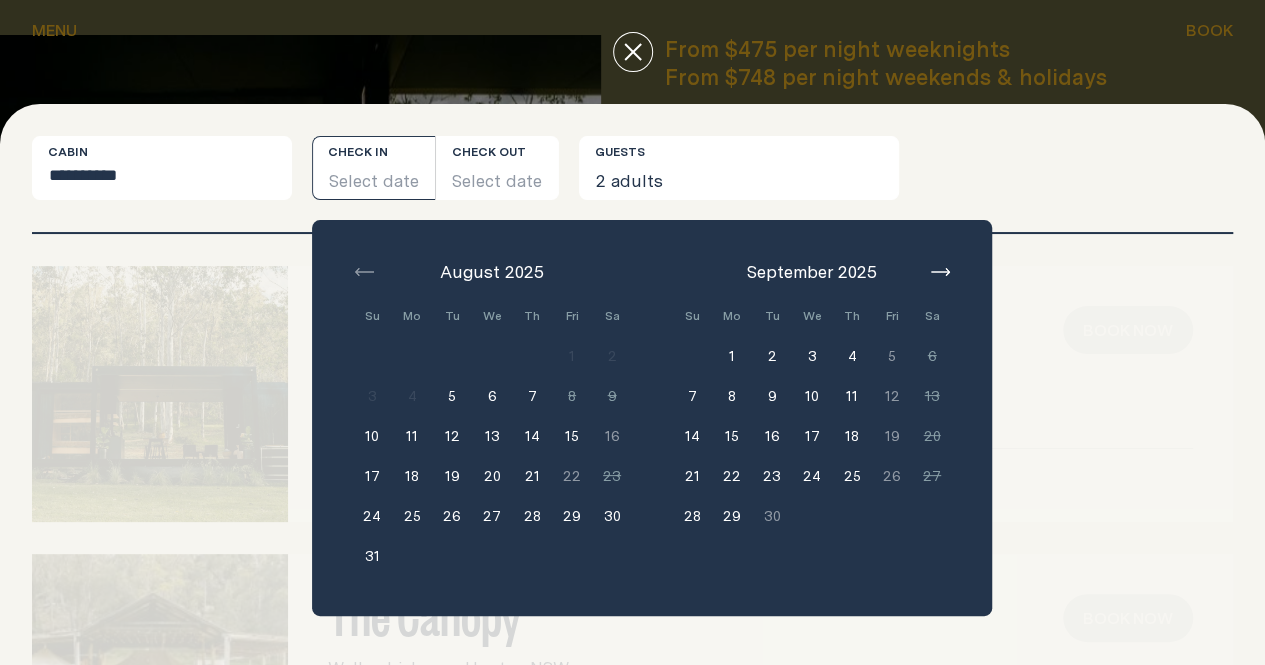 click on "Select date" at bounding box center (373, 168) 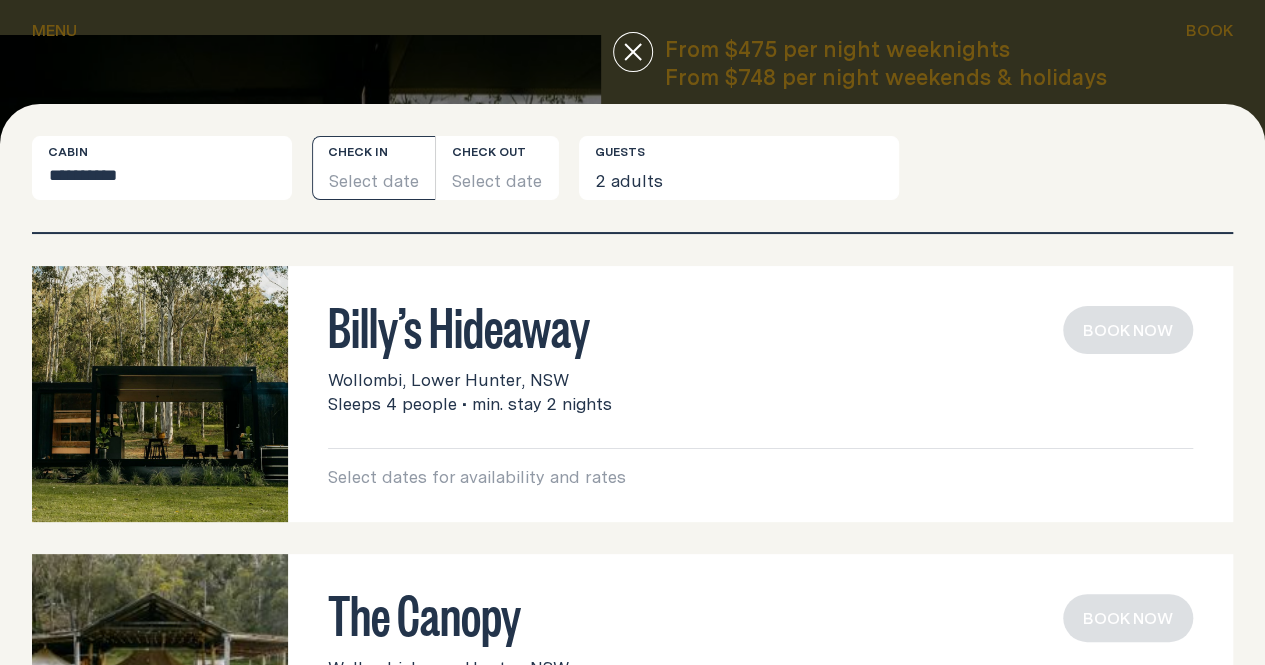 click on "Select date" at bounding box center [373, 168] 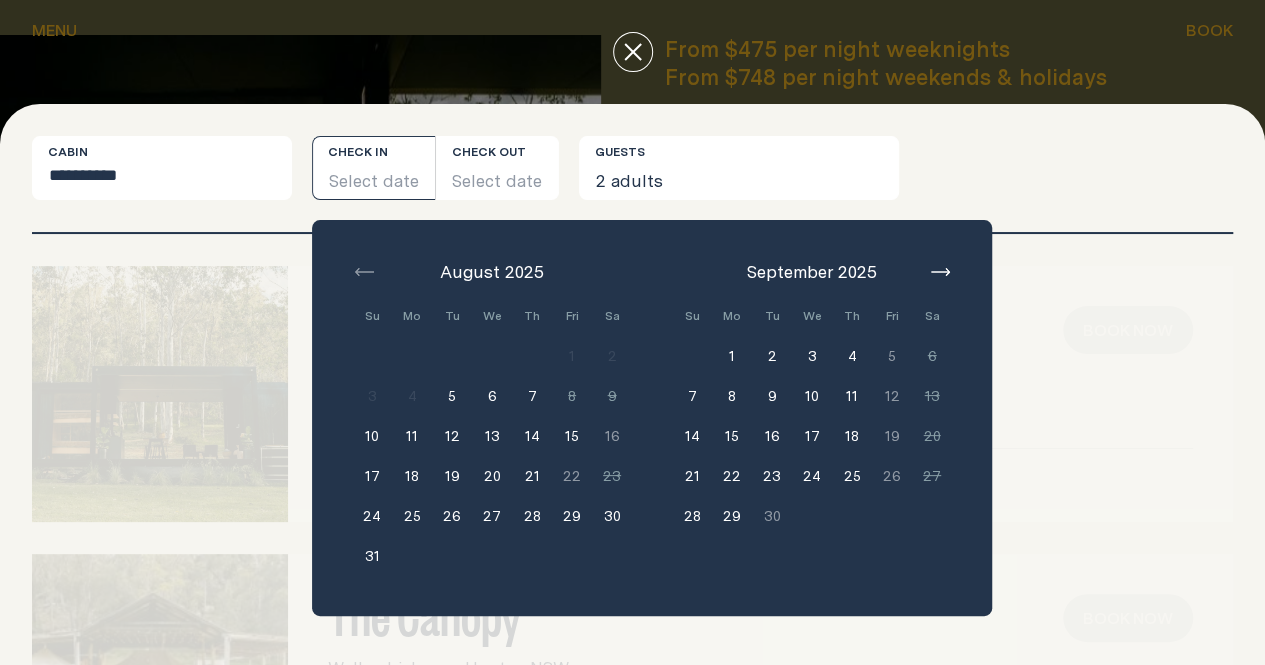 click on "17" at bounding box center [812, 436] 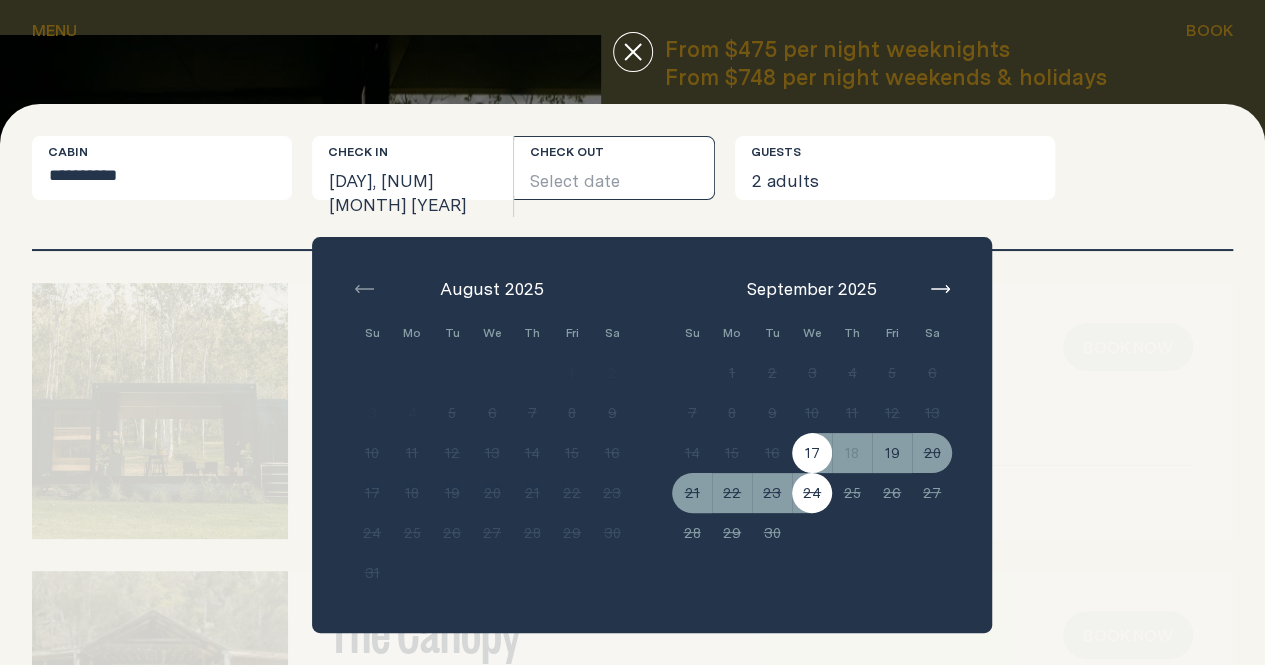 click on "Su Mo Tu We Th Fri Sa
Min. 2 nights
1
Min. 2 nights
2
Min. 2 nights
3
Min. 2 nights
4
Min. 2 nights
5
Min. 2 nights
6
Min. 2 nights
7
Min. 2 nights
8
Min. 2 nights
9
Min. 2 nights
10
Min. 2 nights
11
Min. 2 nights
12
Min. 2 nights
13
Min. 2 nights
14
Min. 2 nights
15
Min. 2 nights
16
Min. 2 nights
17
Min. 2 nights
18
Min. 2 nights
19
Min. 2 nights
20
Min. 2 nights
21
Min. 2 nights
22     23     24" at bounding box center [812, 433] 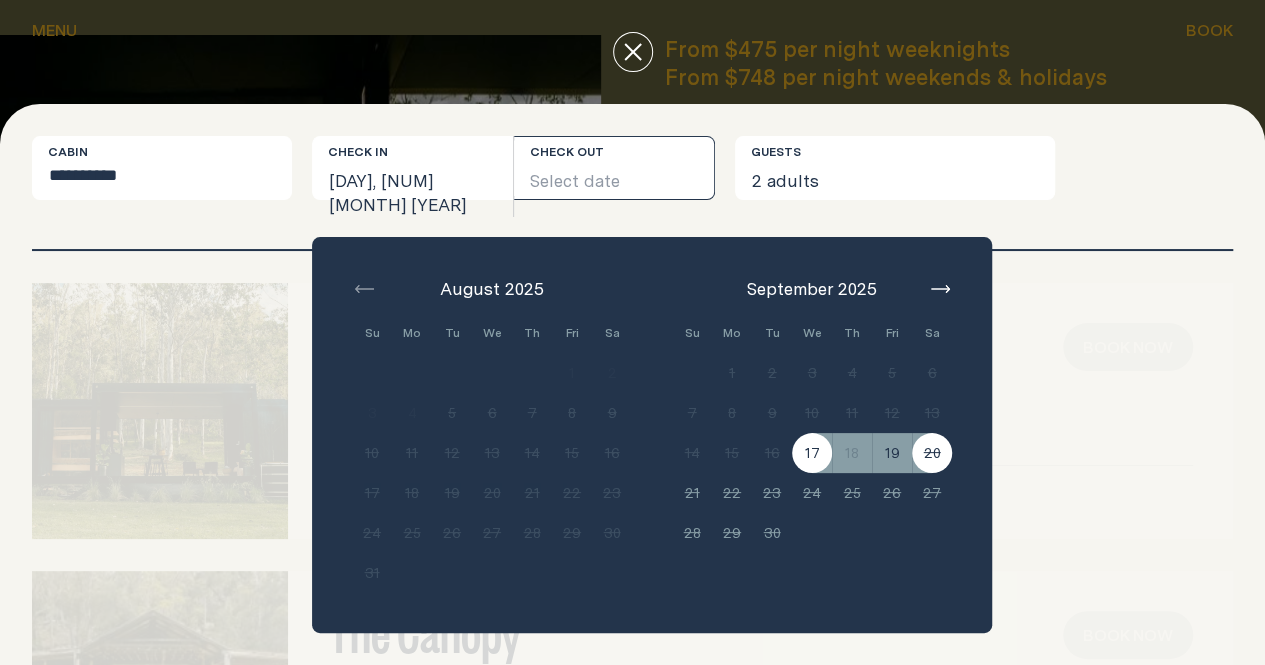 click on "[NAME]’s Hideaway
[CITY], [REGION], [STATE]
Sleeps
4
people • min. stay 2 nights
Select dates for availability and rates
Book now" at bounding box center [632, 411] 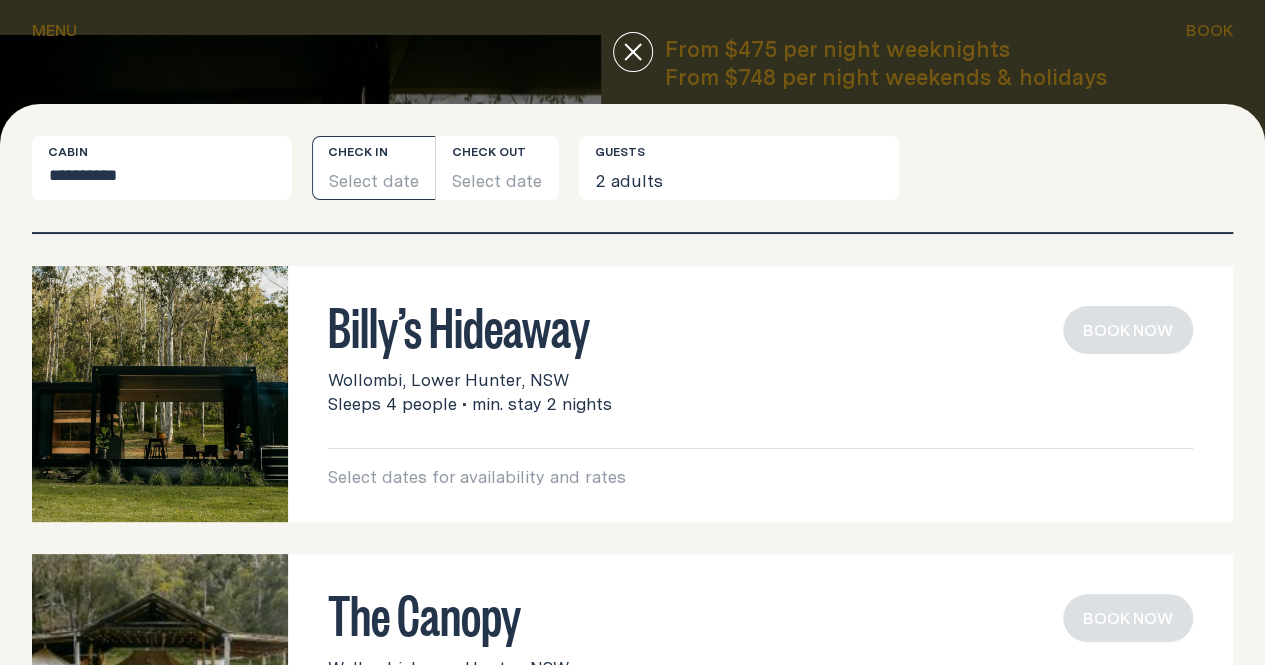 click on "Select date" at bounding box center (373, 168) 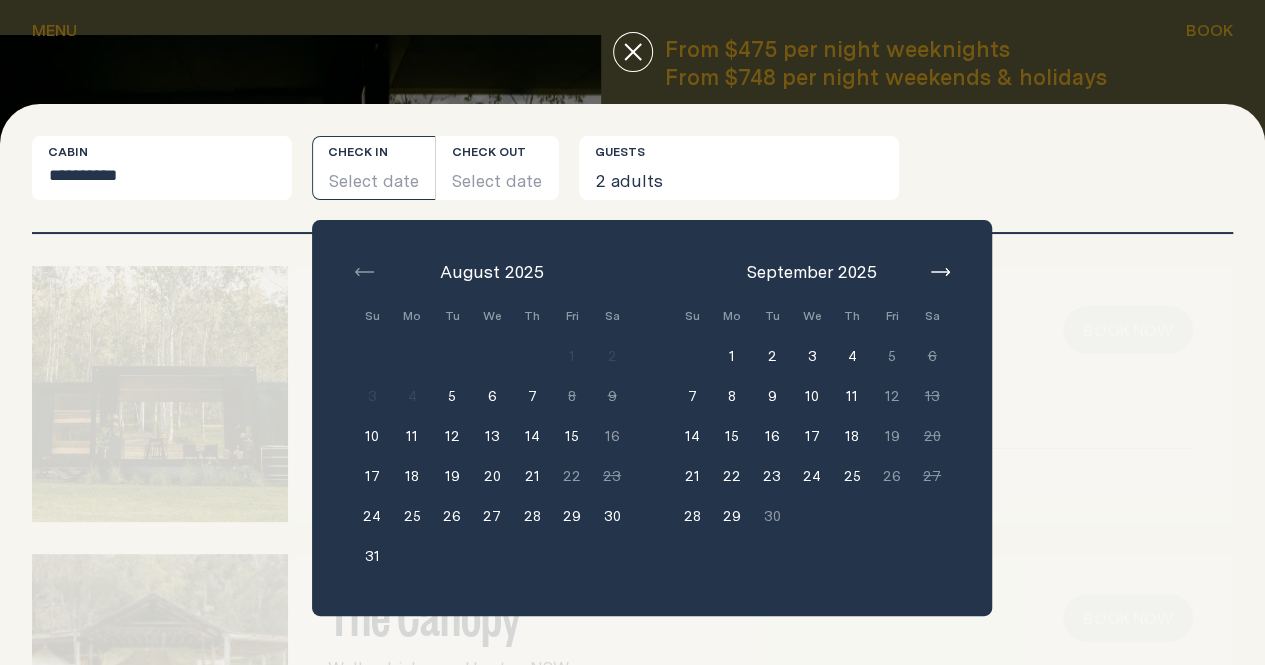 drag, startPoint x: 769, startPoint y: 425, endPoint x: 822, endPoint y: 431, distance: 53.338543 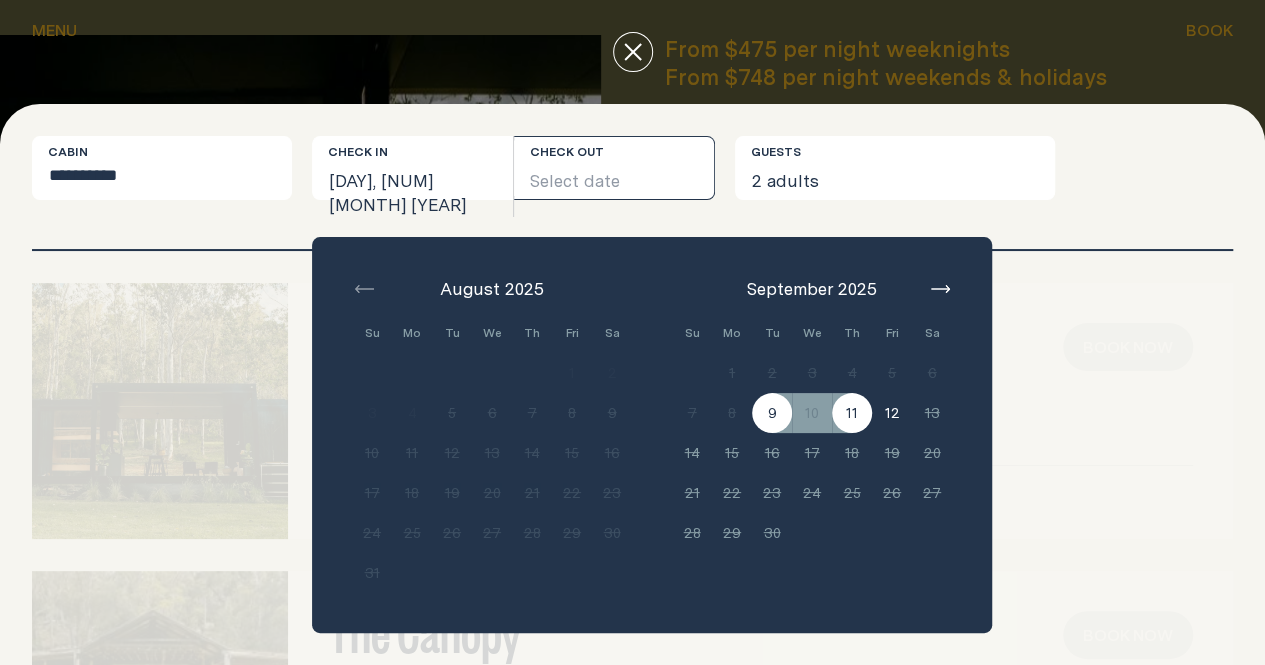click on "11" at bounding box center (852, 413) 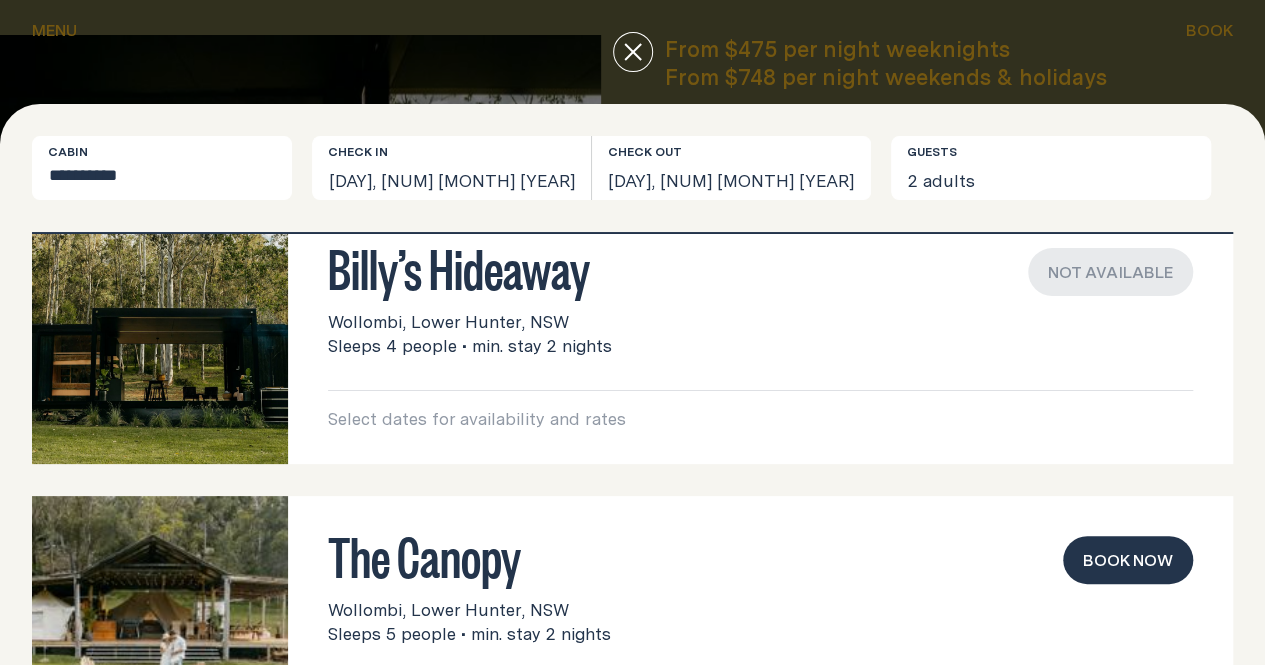 scroll, scrollTop: 0, scrollLeft: 0, axis: both 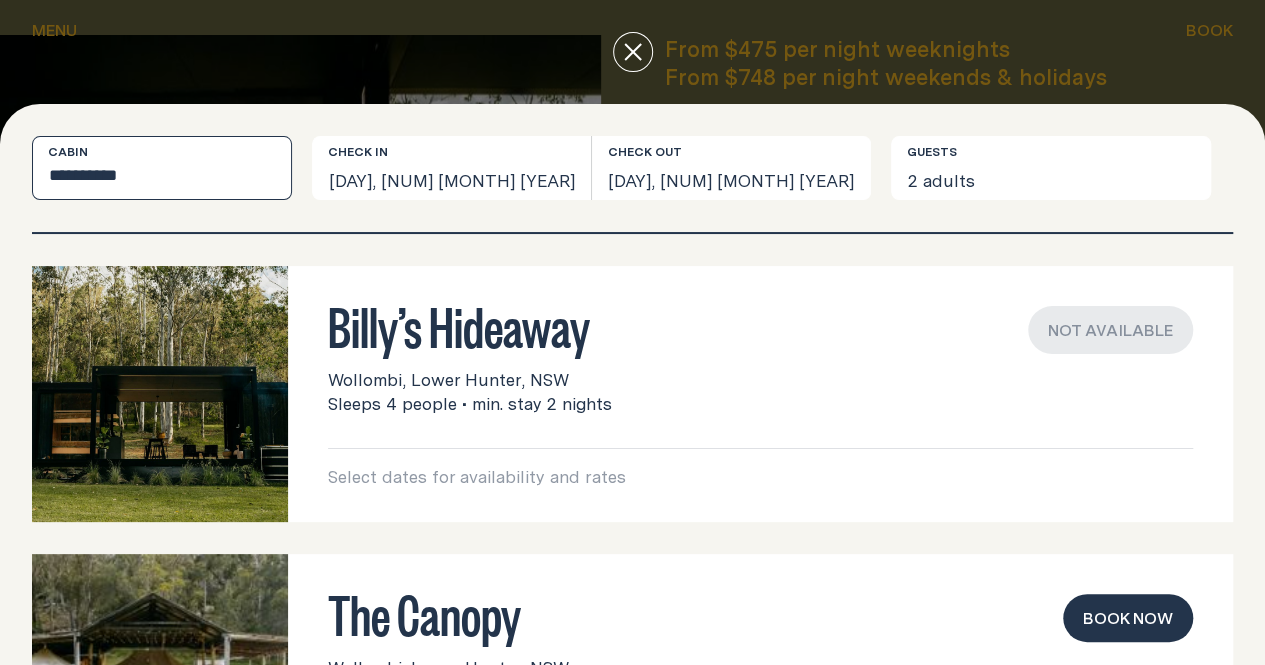 click on "**********" at bounding box center [162, 168] 